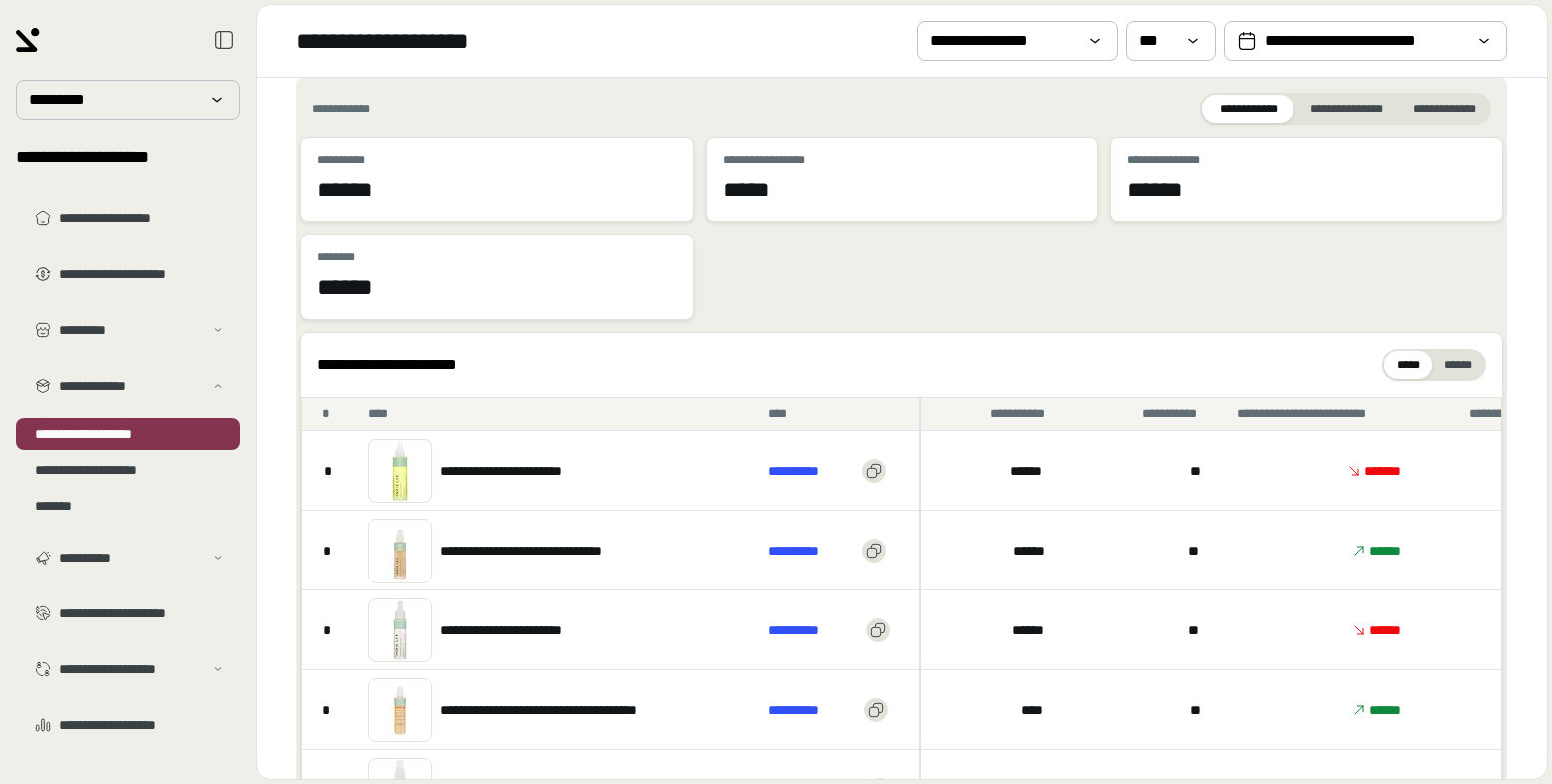 scroll, scrollTop: 0, scrollLeft: 0, axis: both 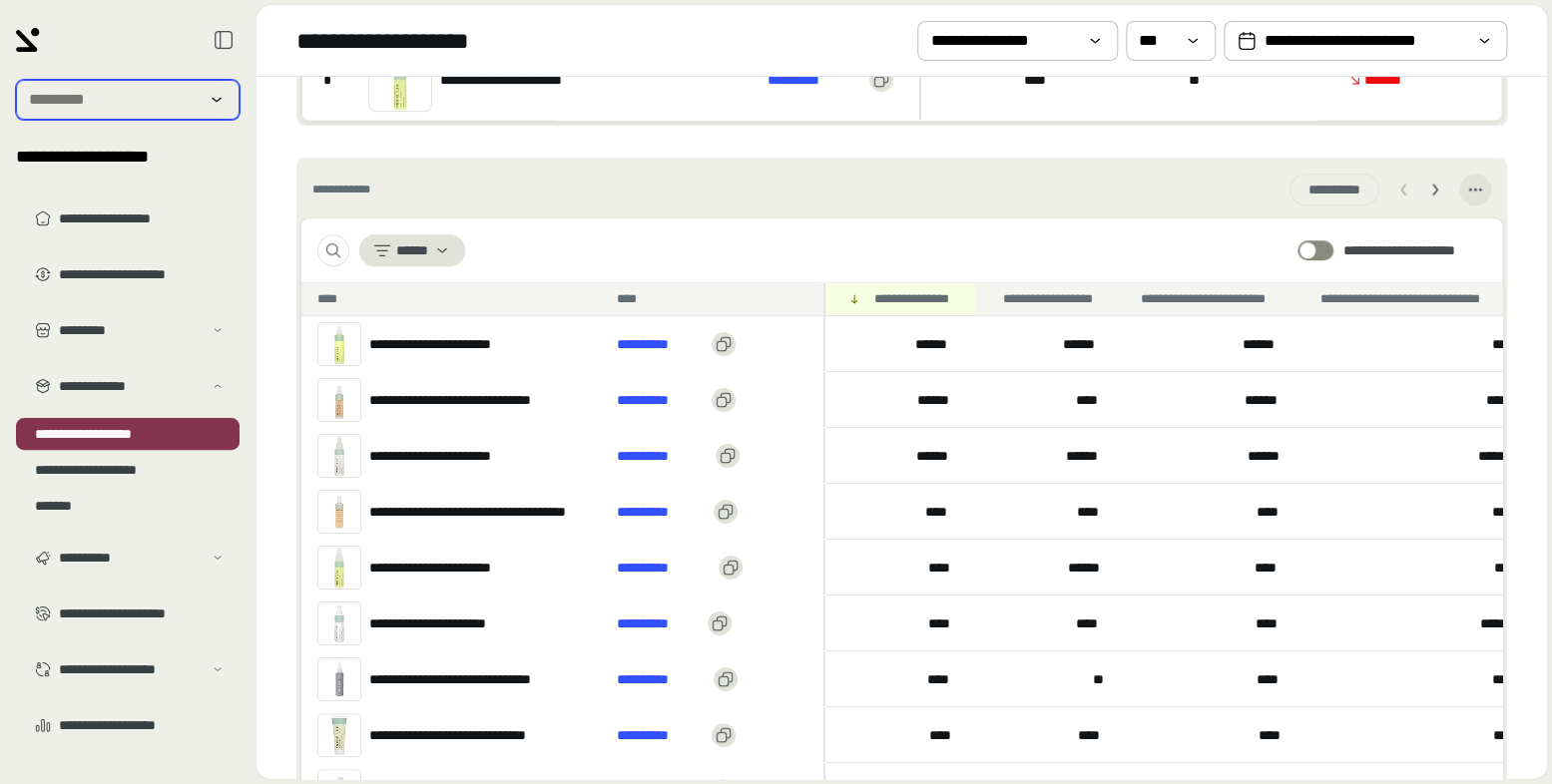 click at bounding box center [114, 100] 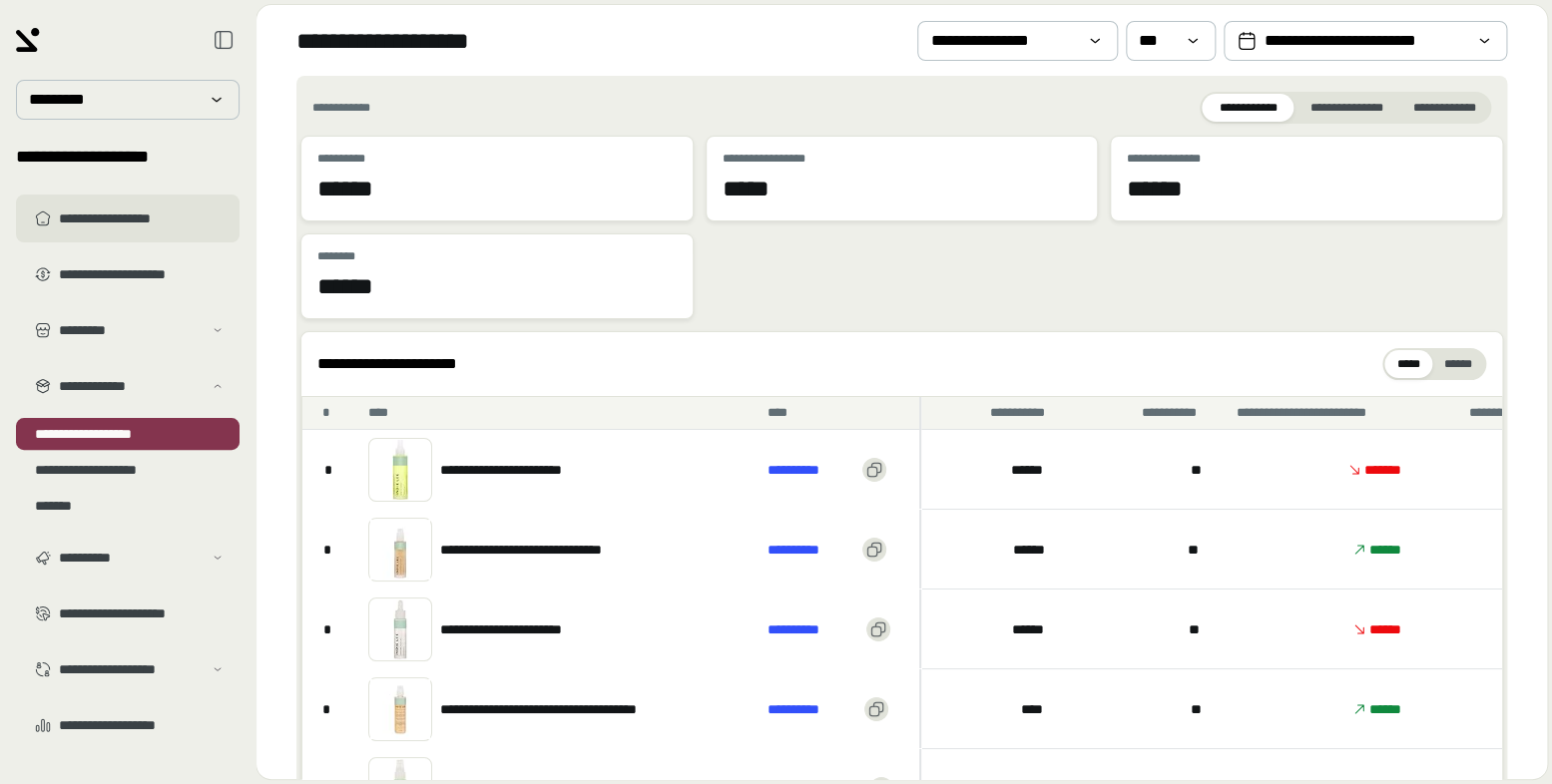click on "**********" at bounding box center (128, 218) 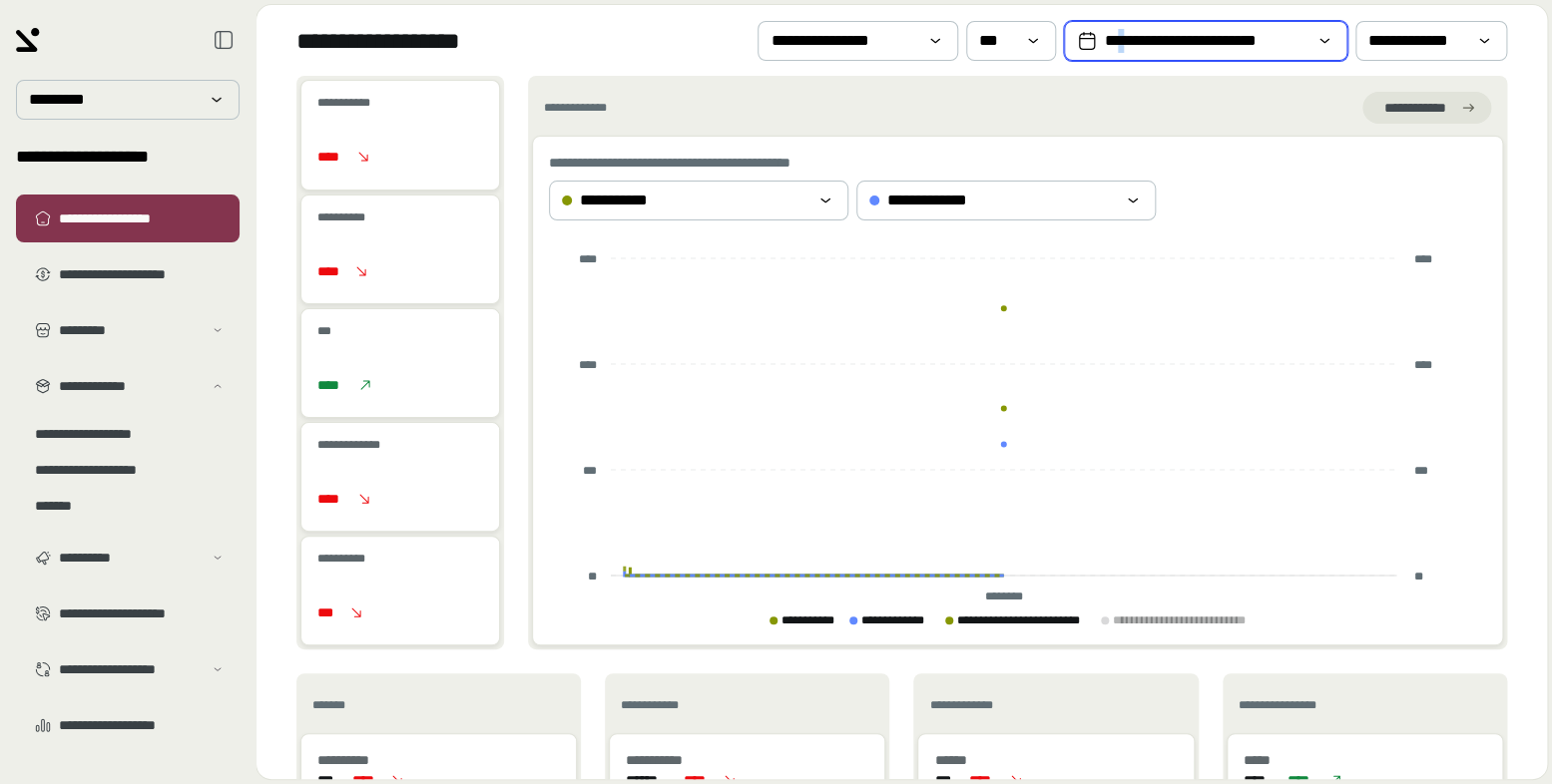 click on "**********" at bounding box center (1206, 41) 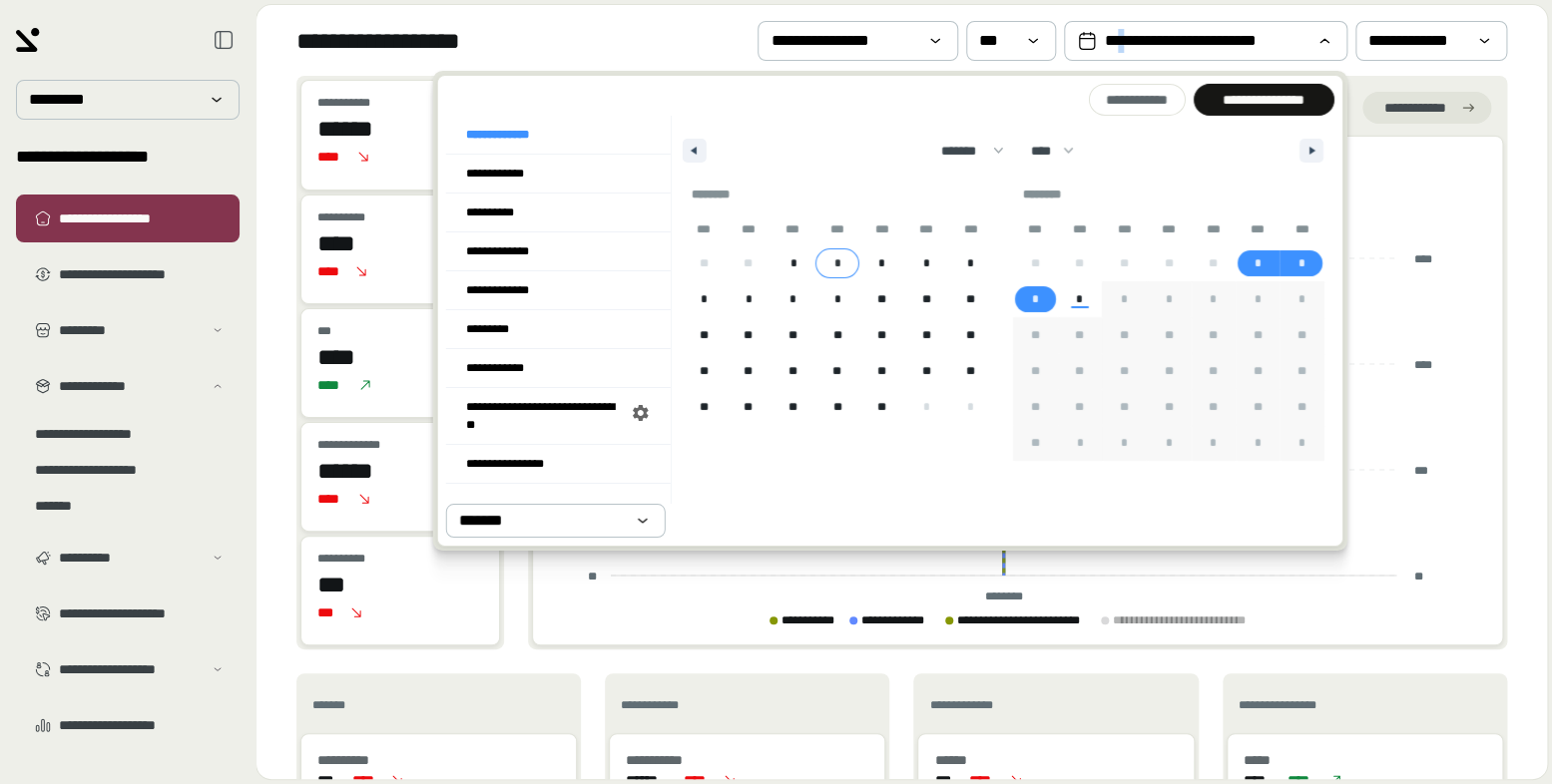 click on "*" at bounding box center [792, 263] 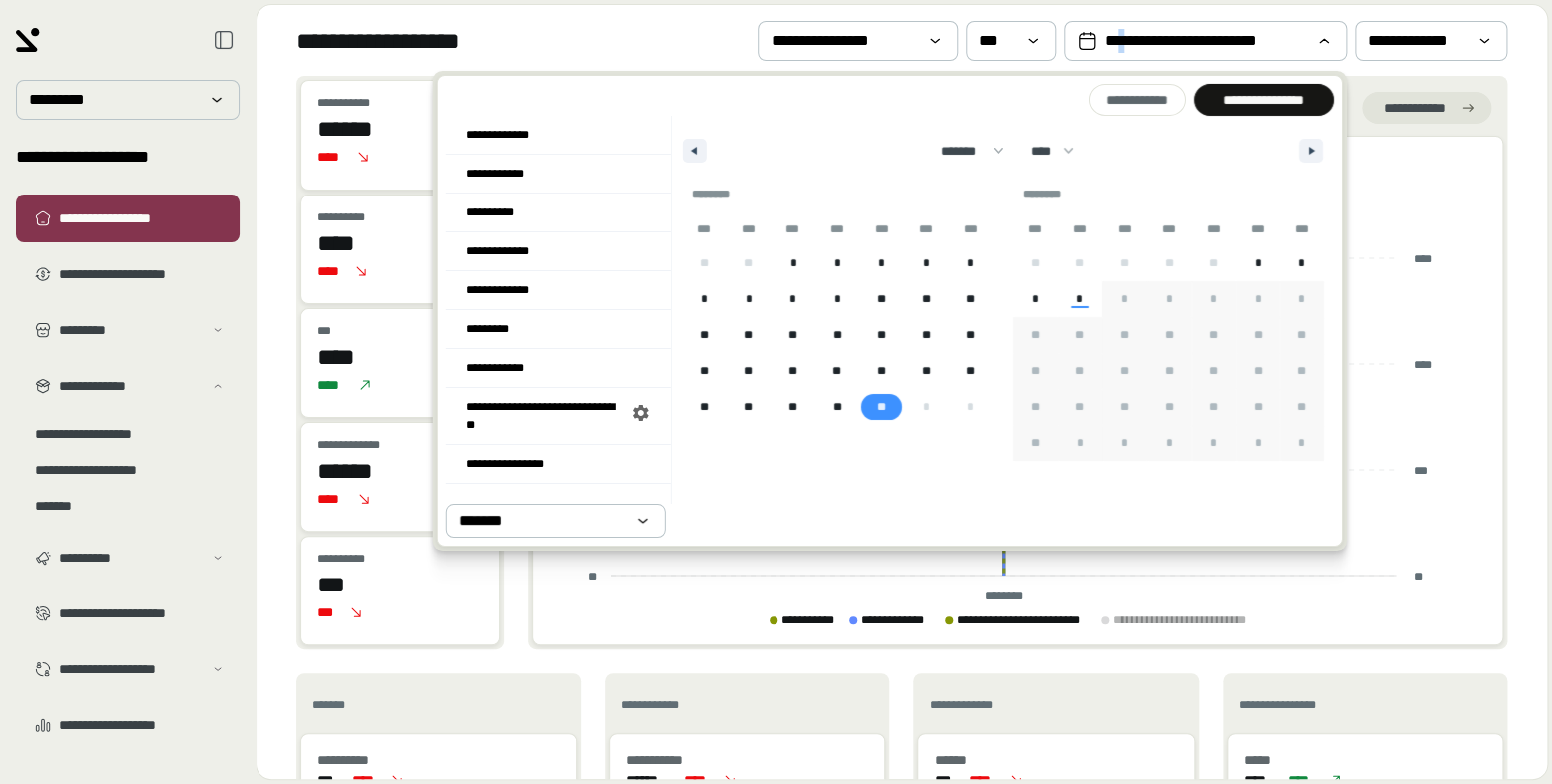 click on "**" at bounding box center [881, 407] 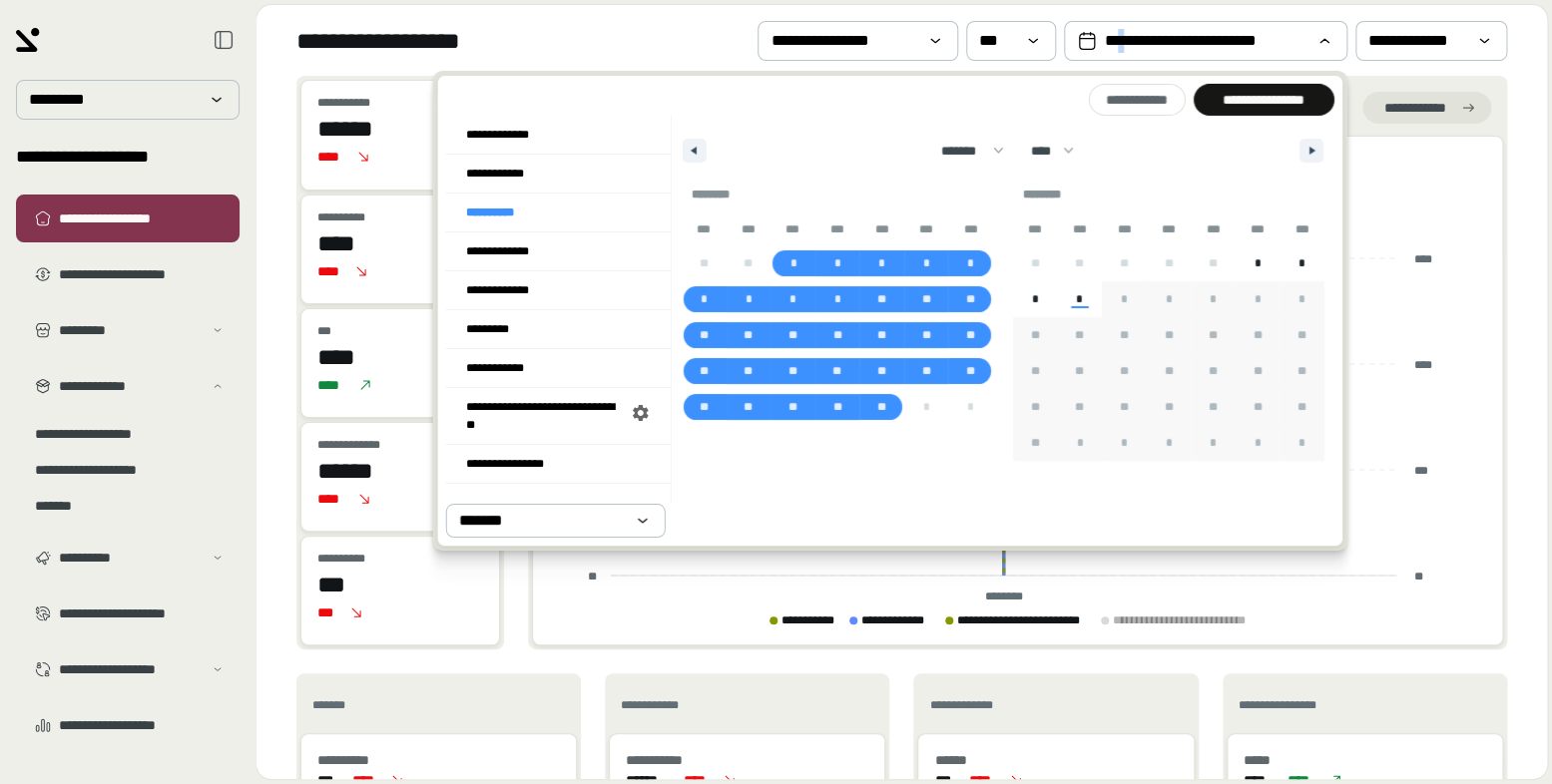 click on "**********" at bounding box center (1263, 100) 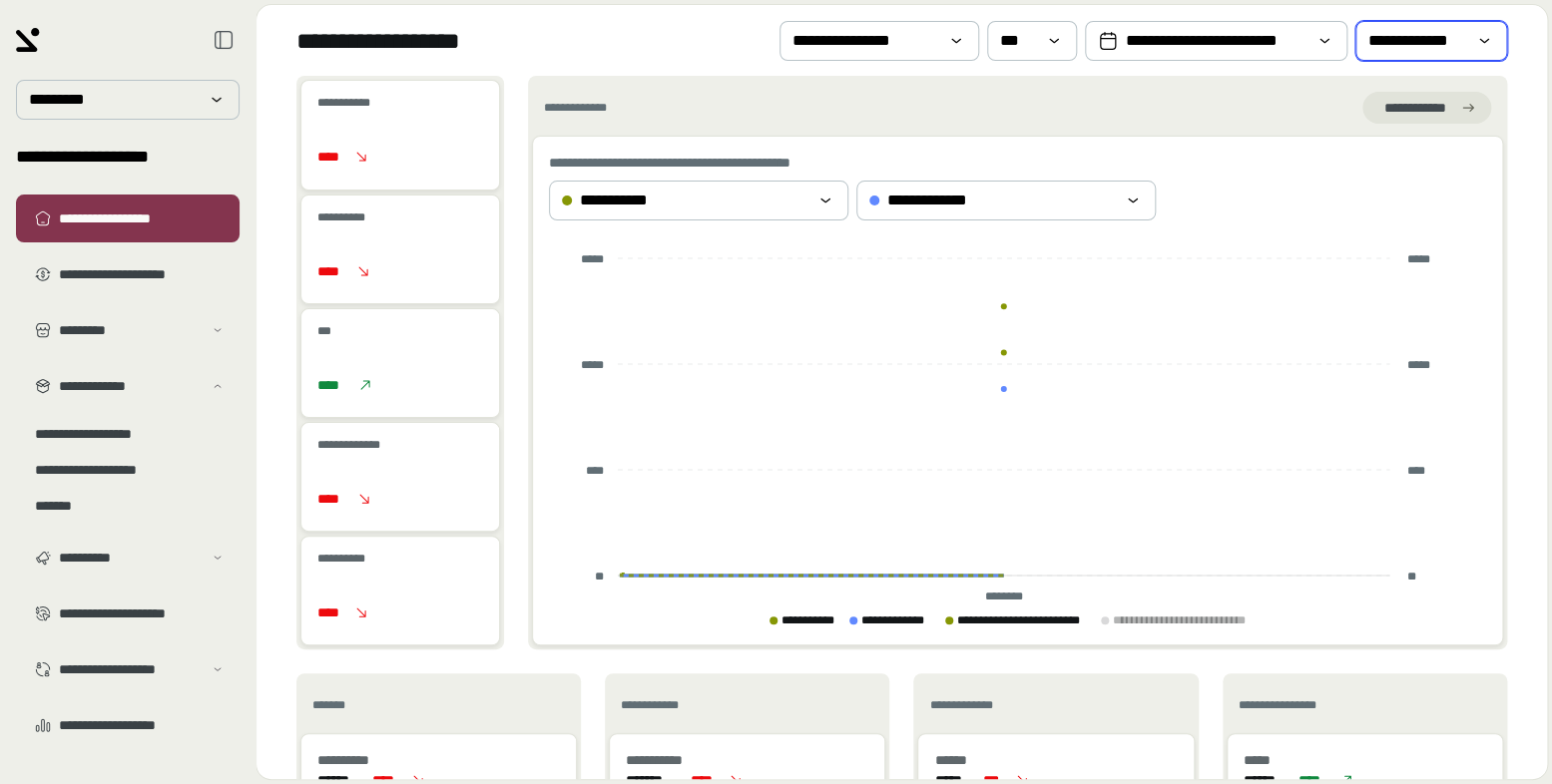 click on "[EMAIL]" at bounding box center [1417, 41] 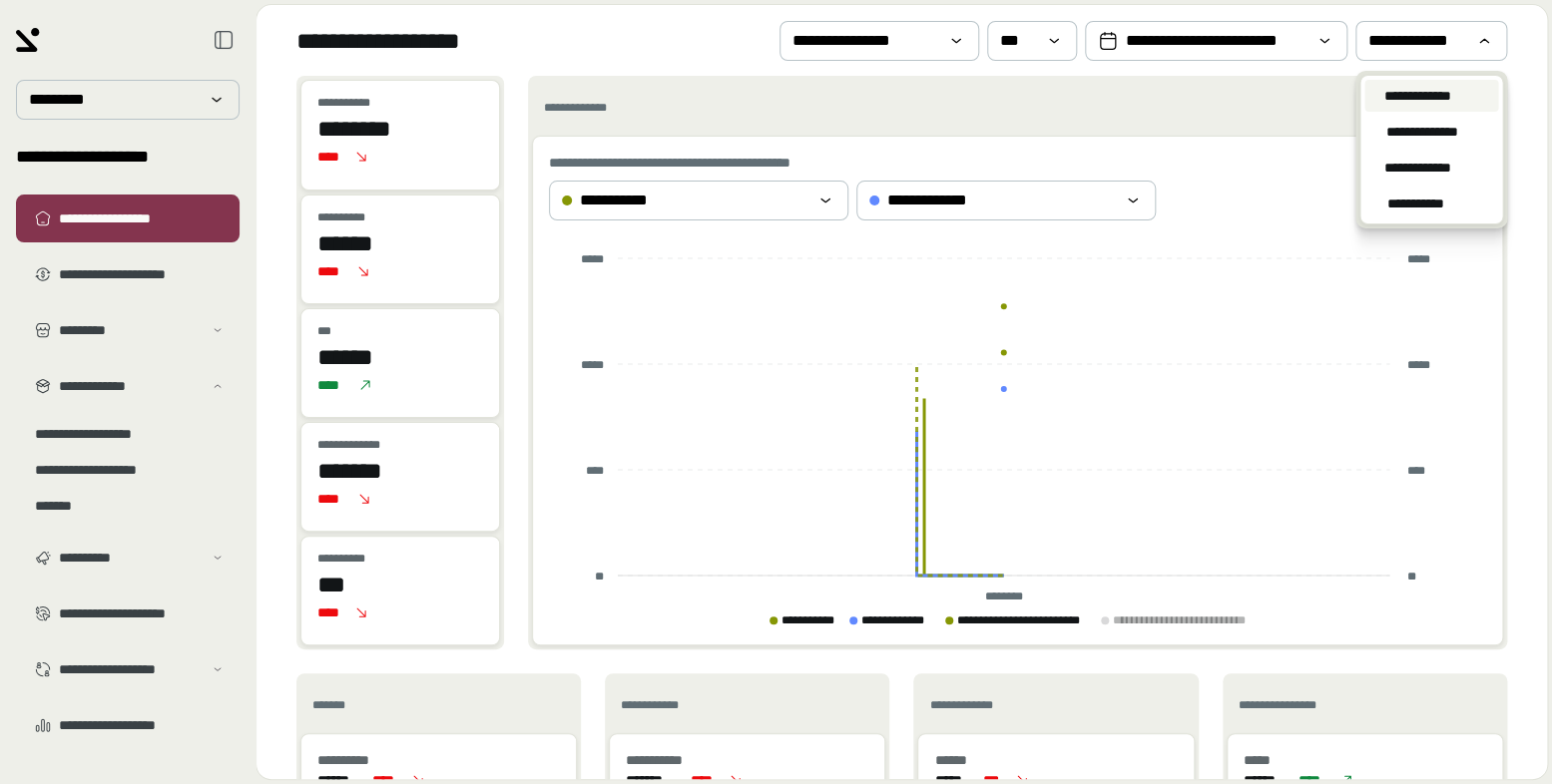 click on "**********" at bounding box center (1017, 108) 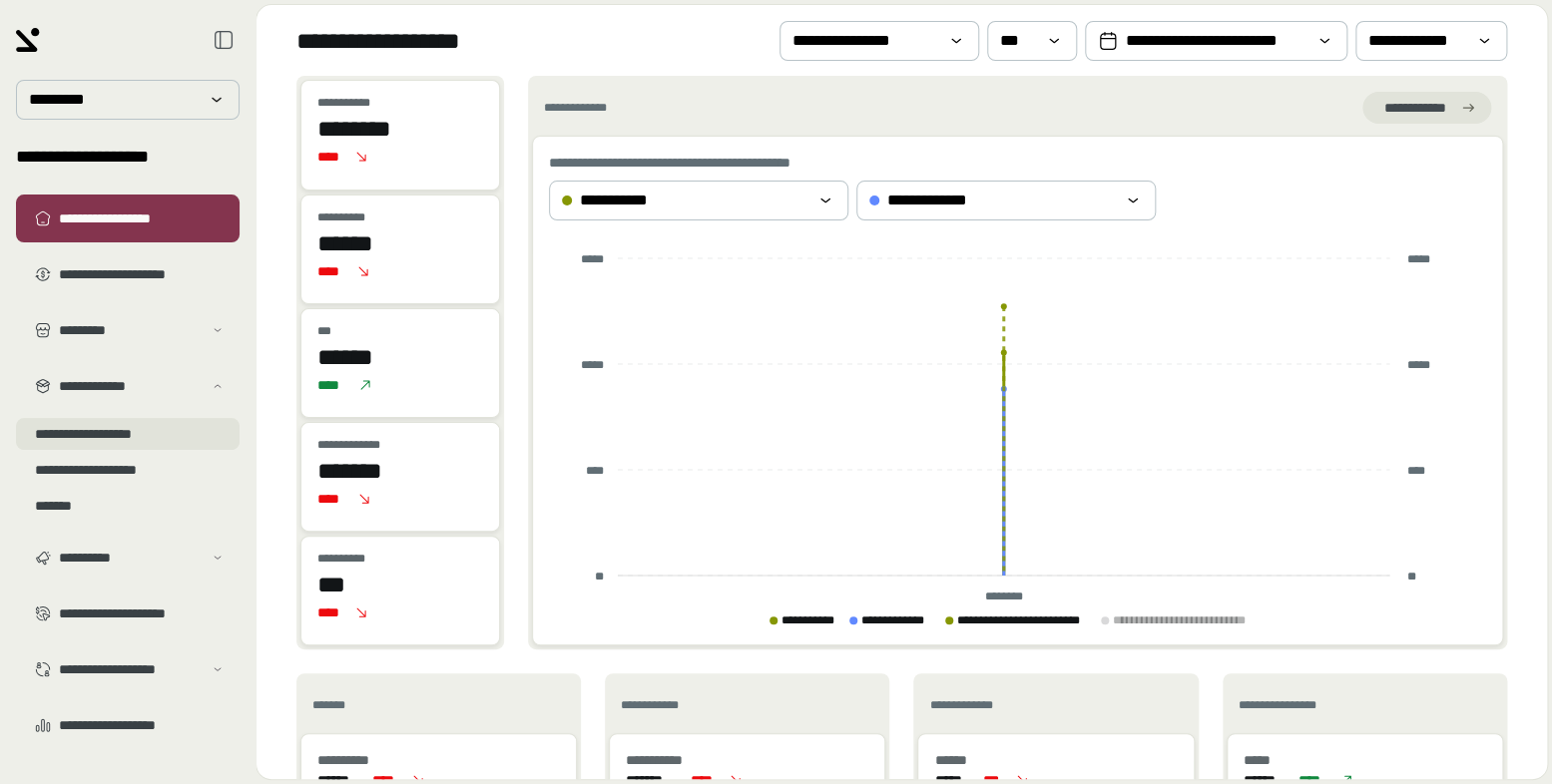 click on "[FIRST] [LAST] [PHONE]" at bounding box center (128, 434) 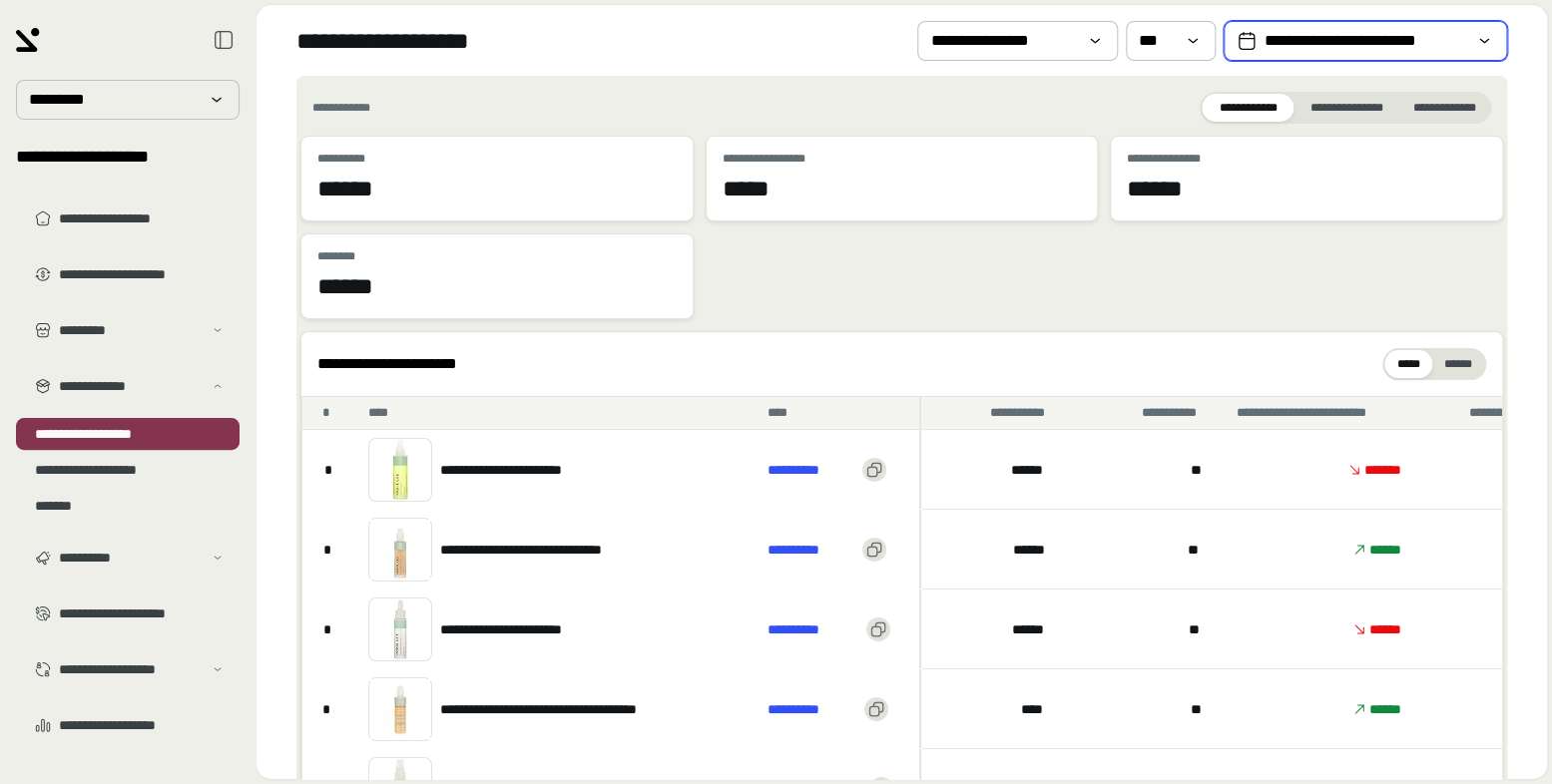 click on "**********" at bounding box center [1365, 41] 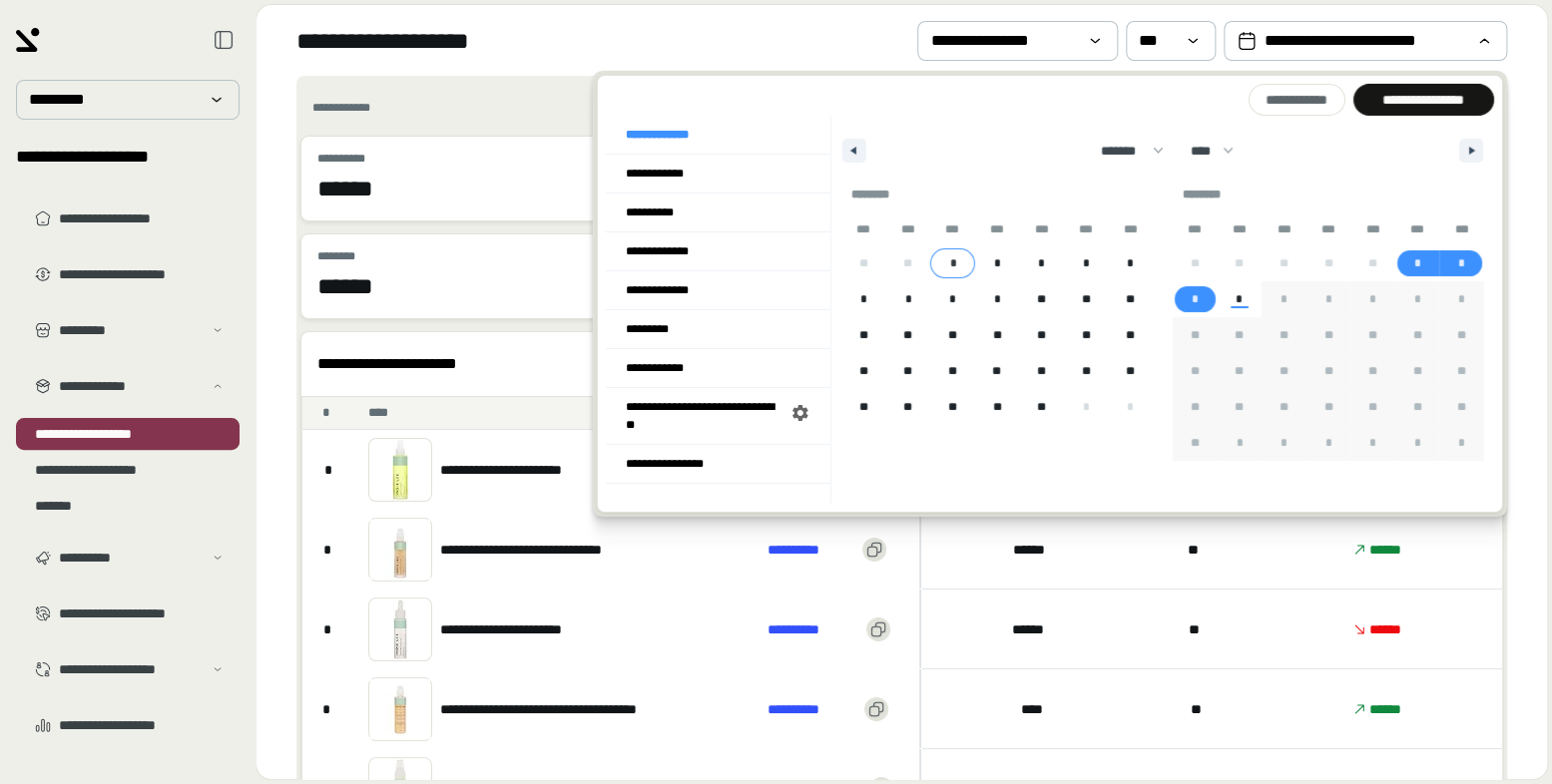 click on "*" at bounding box center (952, 263) 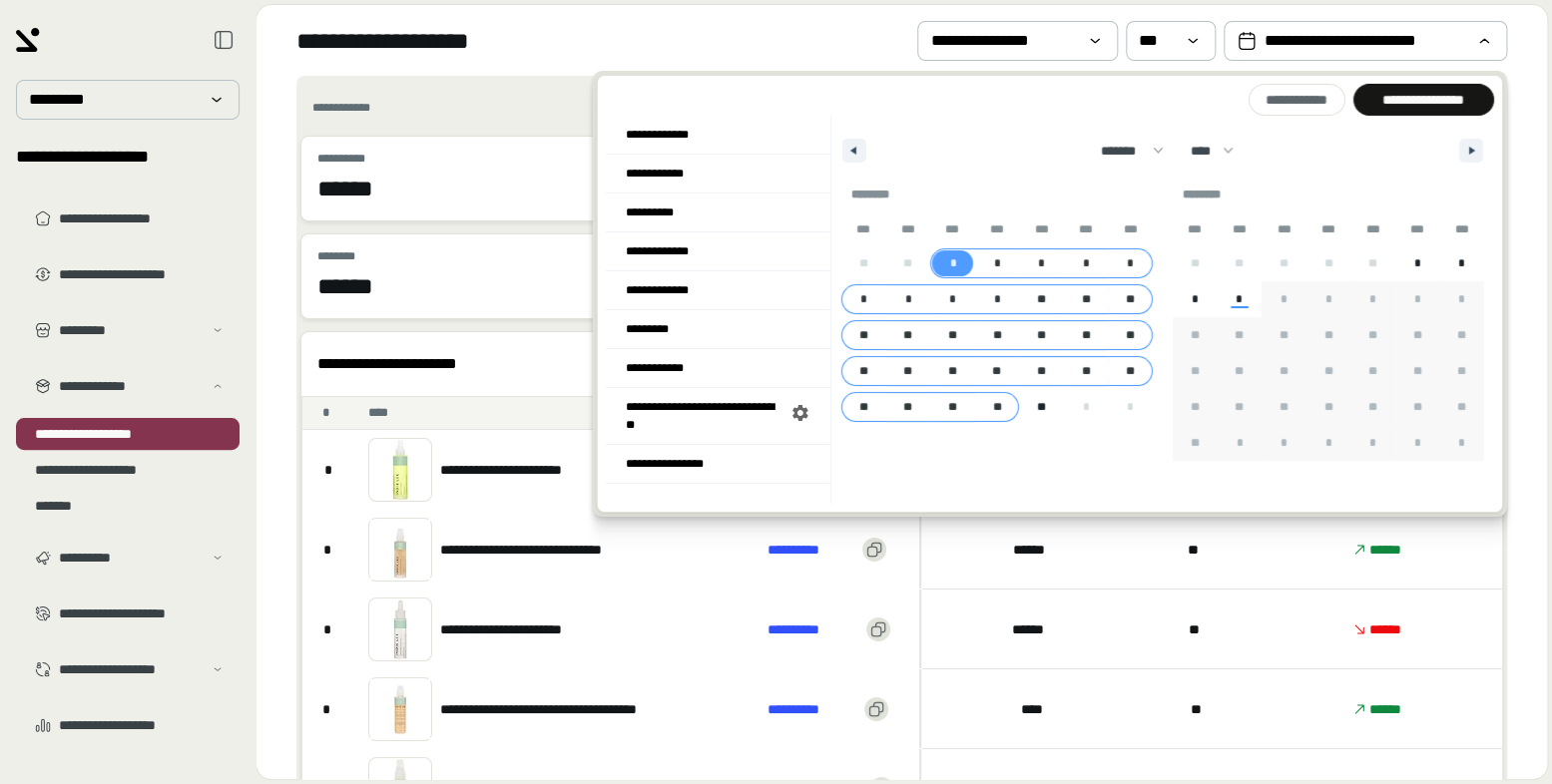 click on "**" at bounding box center (1041, 407) 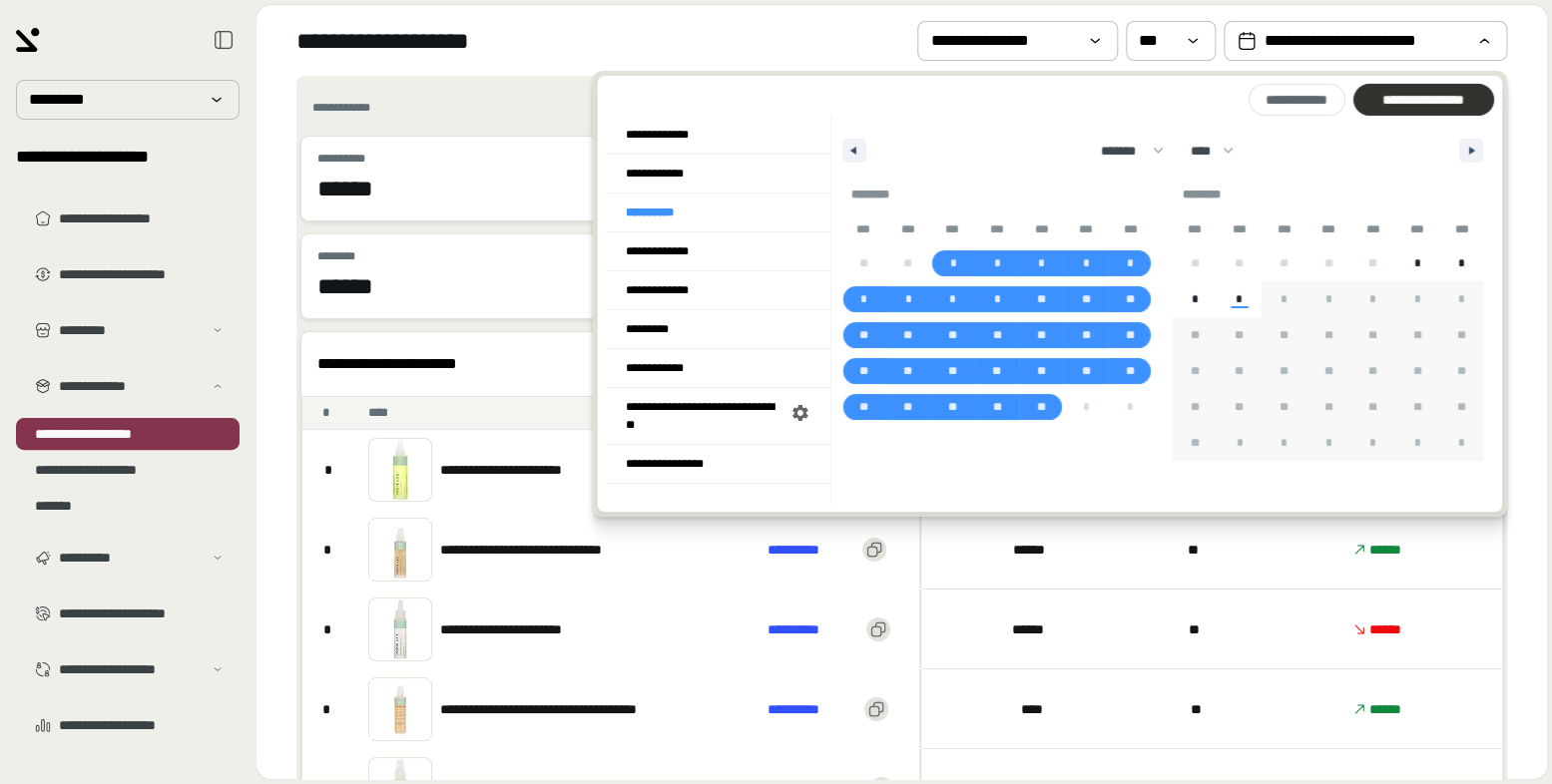 click at bounding box center [1422, 100] 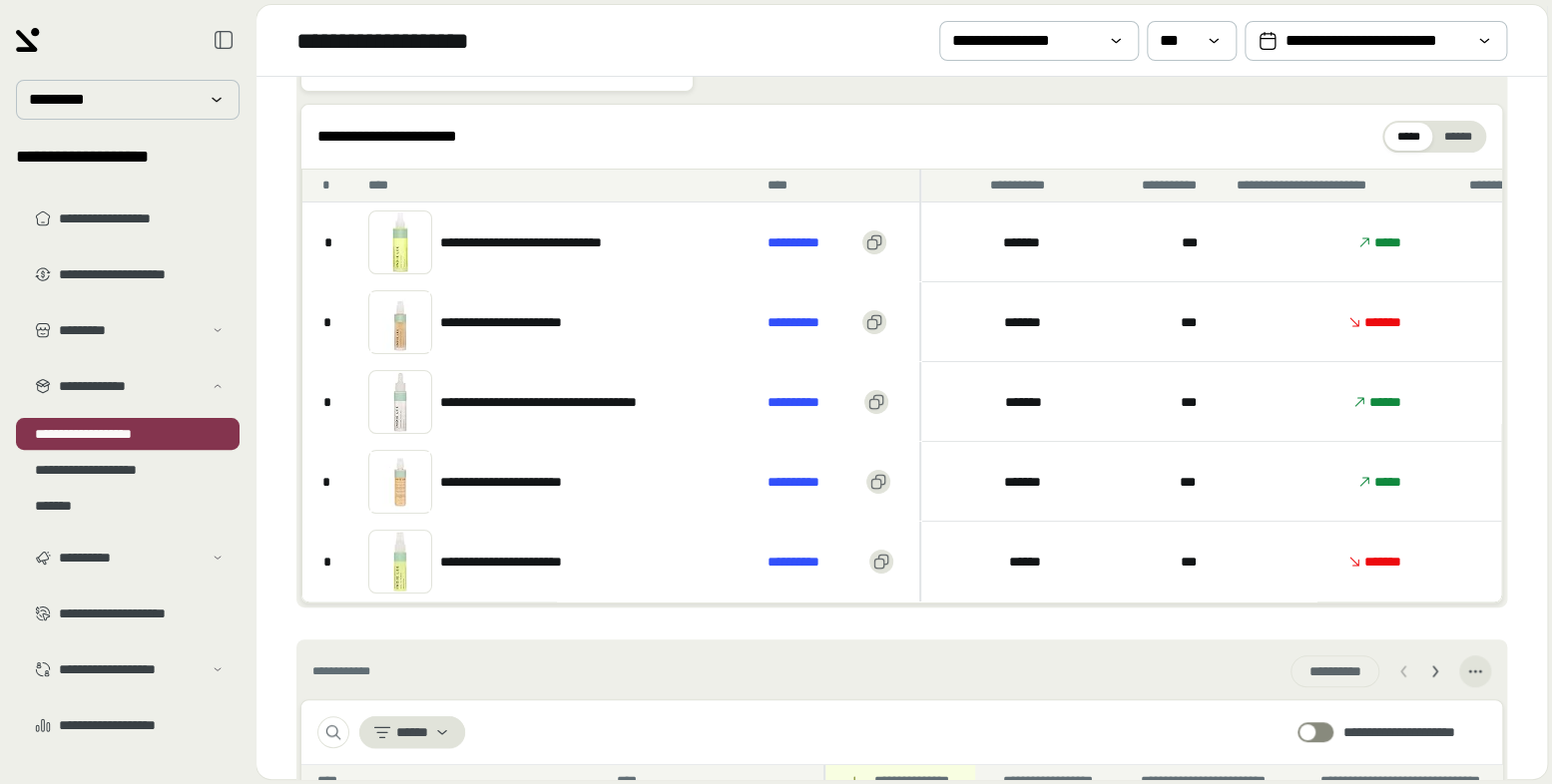 scroll, scrollTop: 230, scrollLeft: 0, axis: vertical 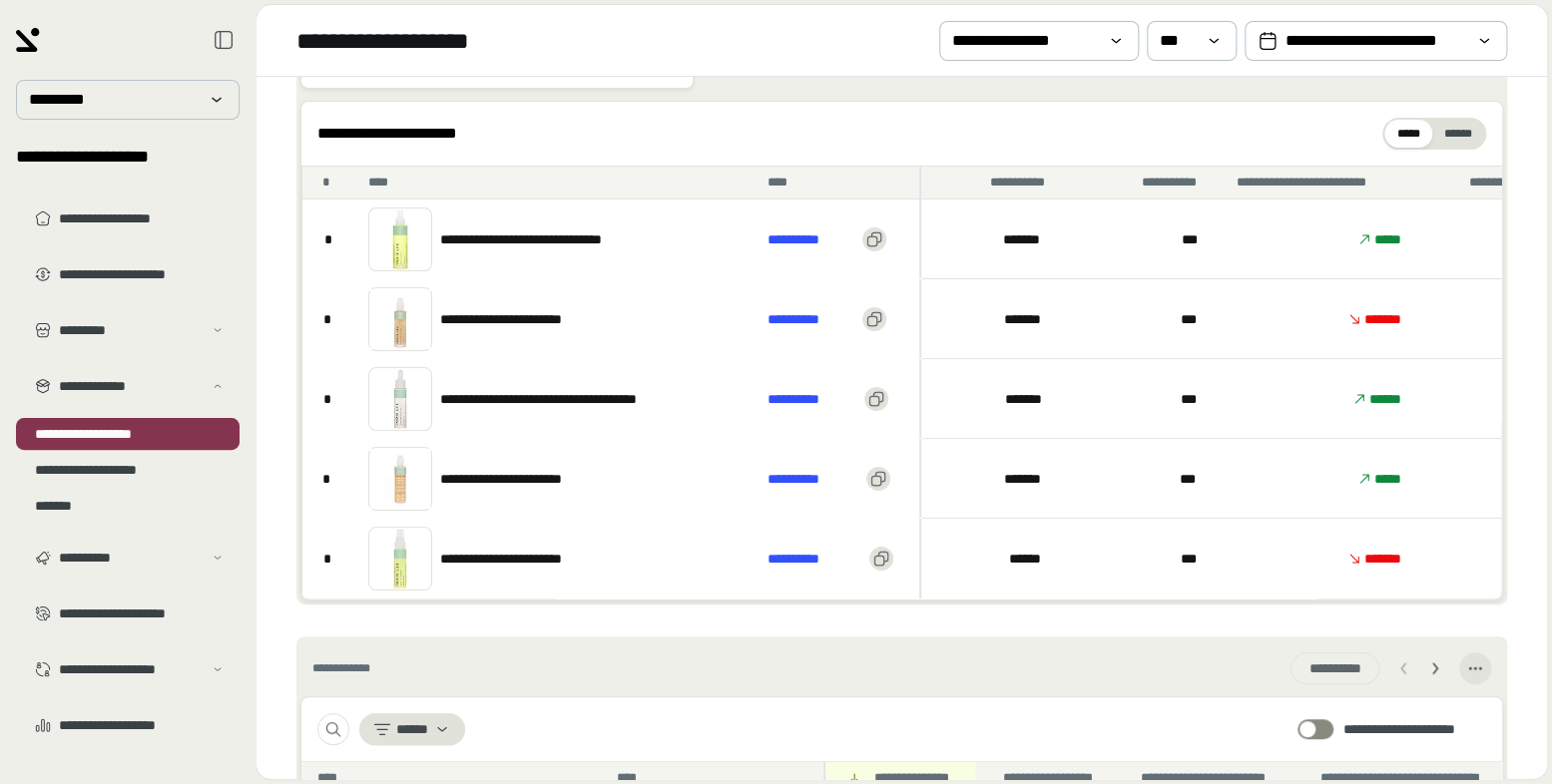 click on "***" at bounding box center (1146, 238) 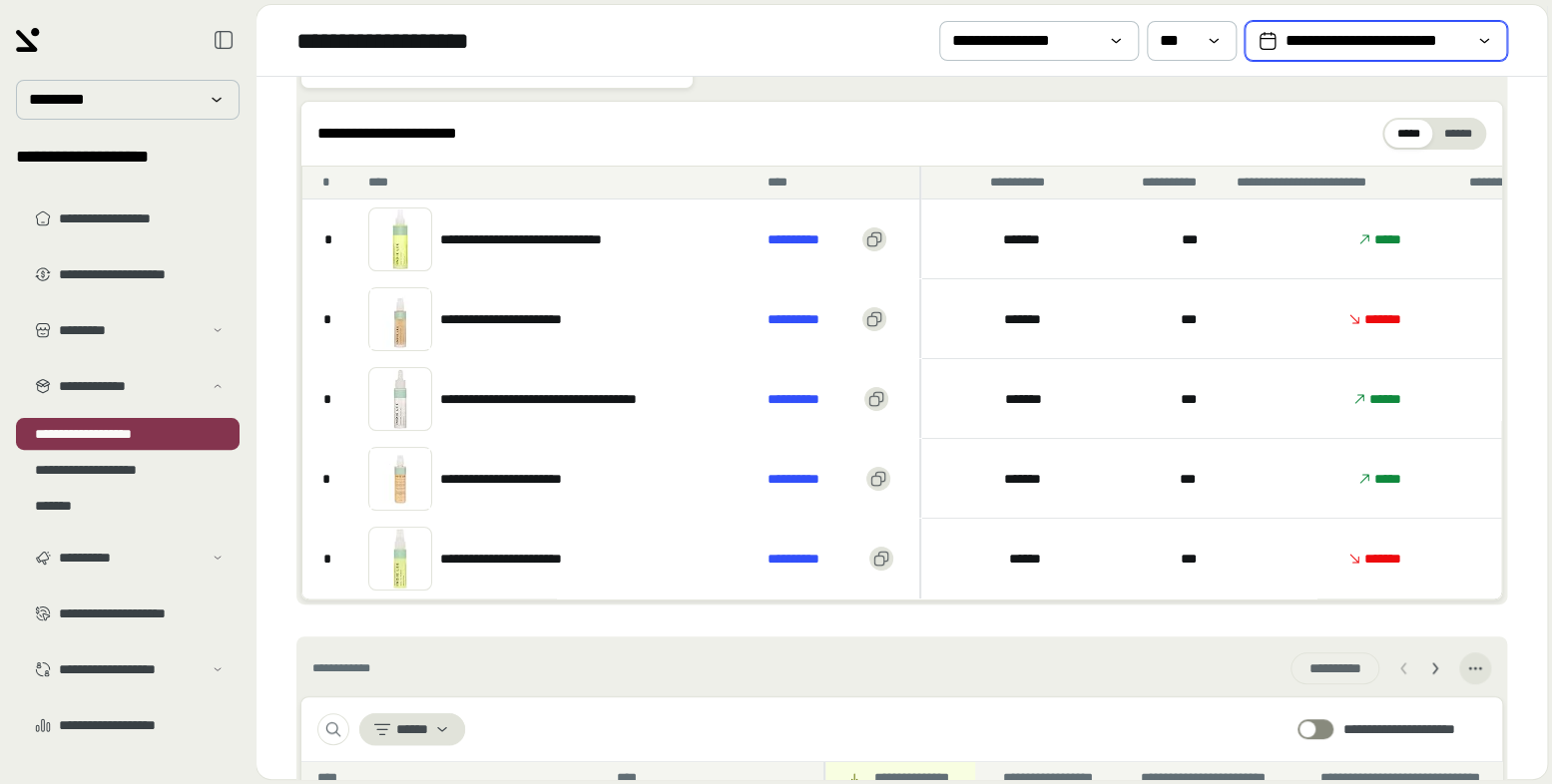 click on "**********" at bounding box center (1375, 41) 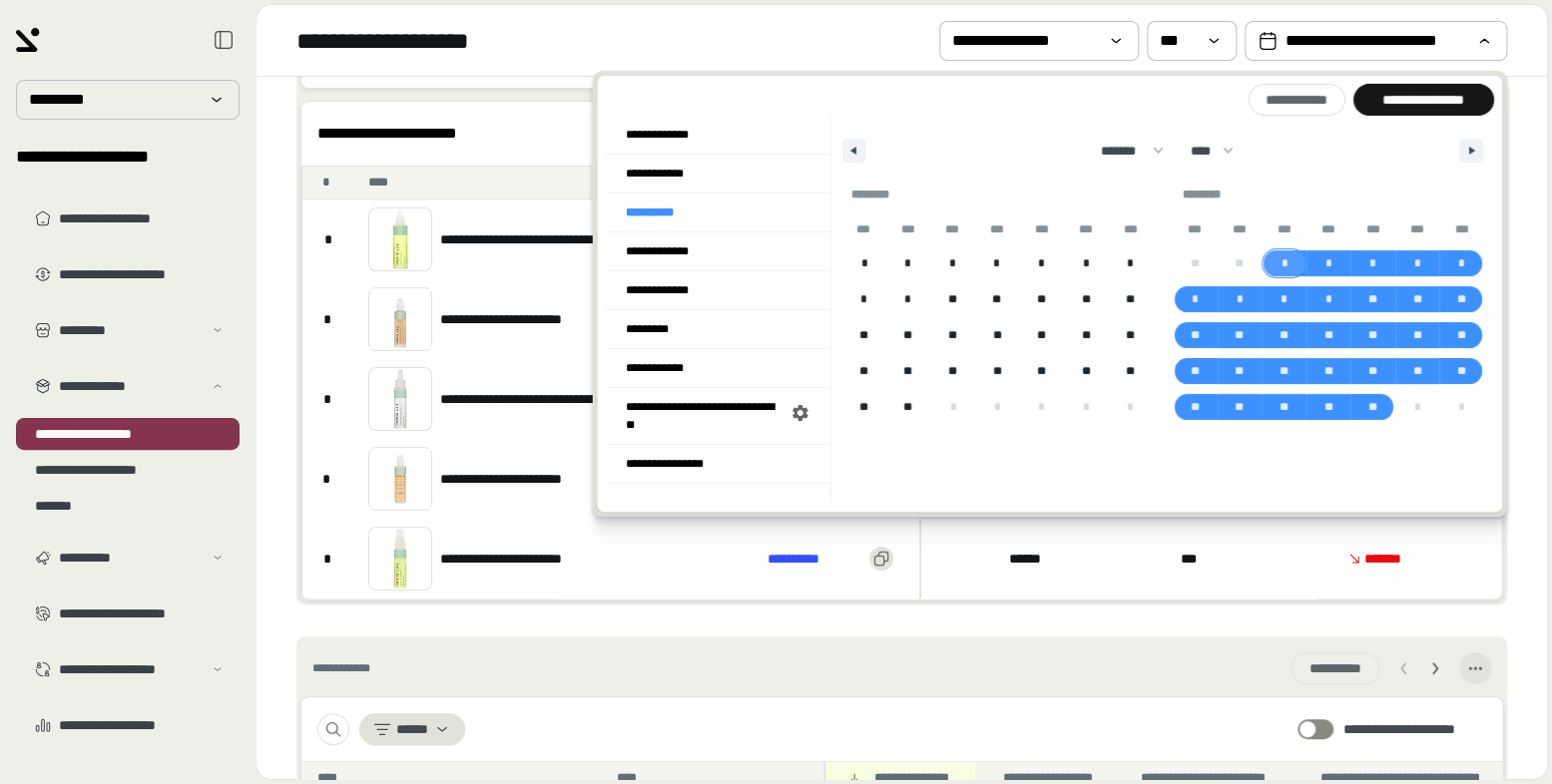 click on "*" at bounding box center (1284, 263) 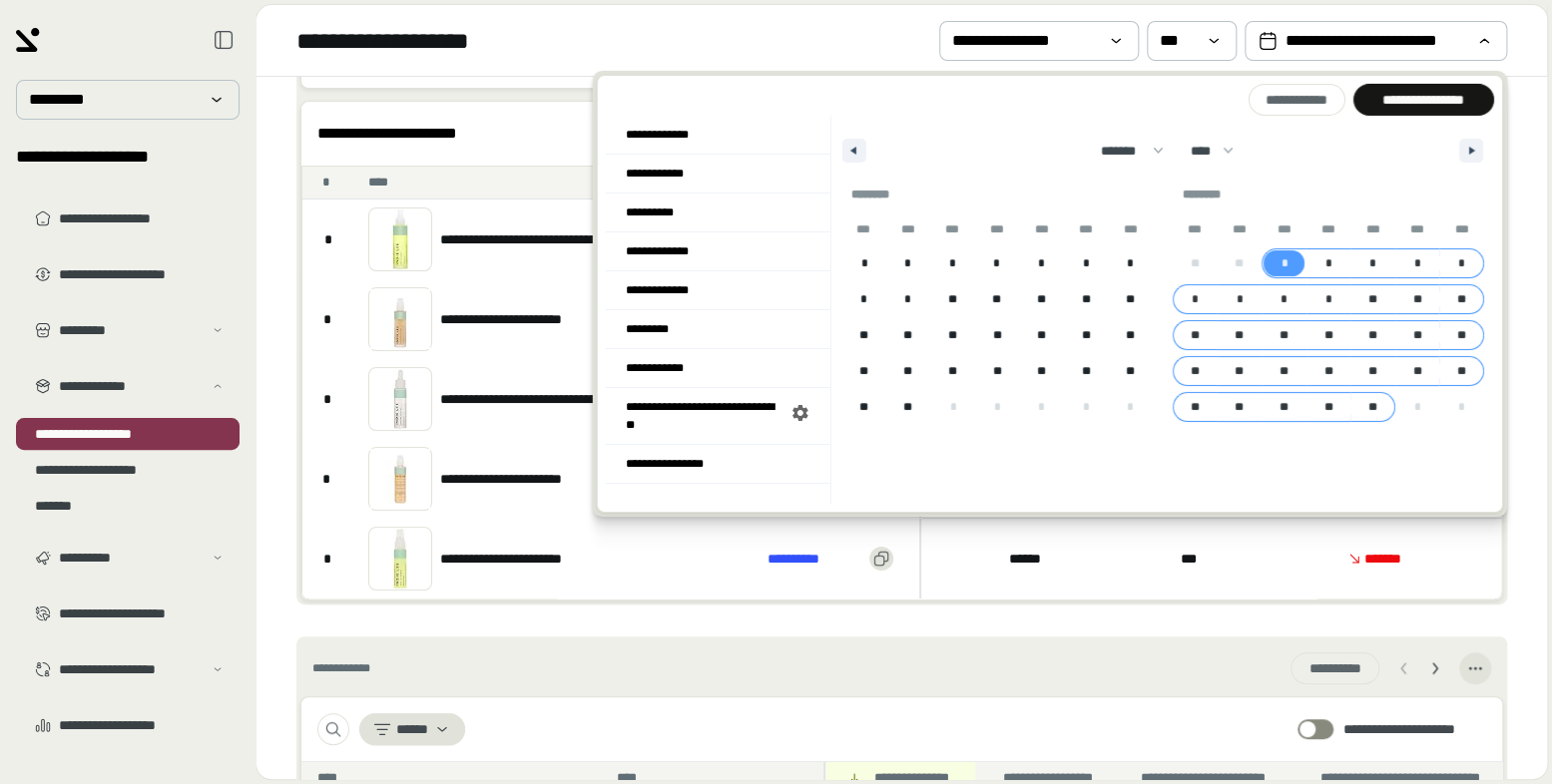 click on "**" at bounding box center (1372, 407) 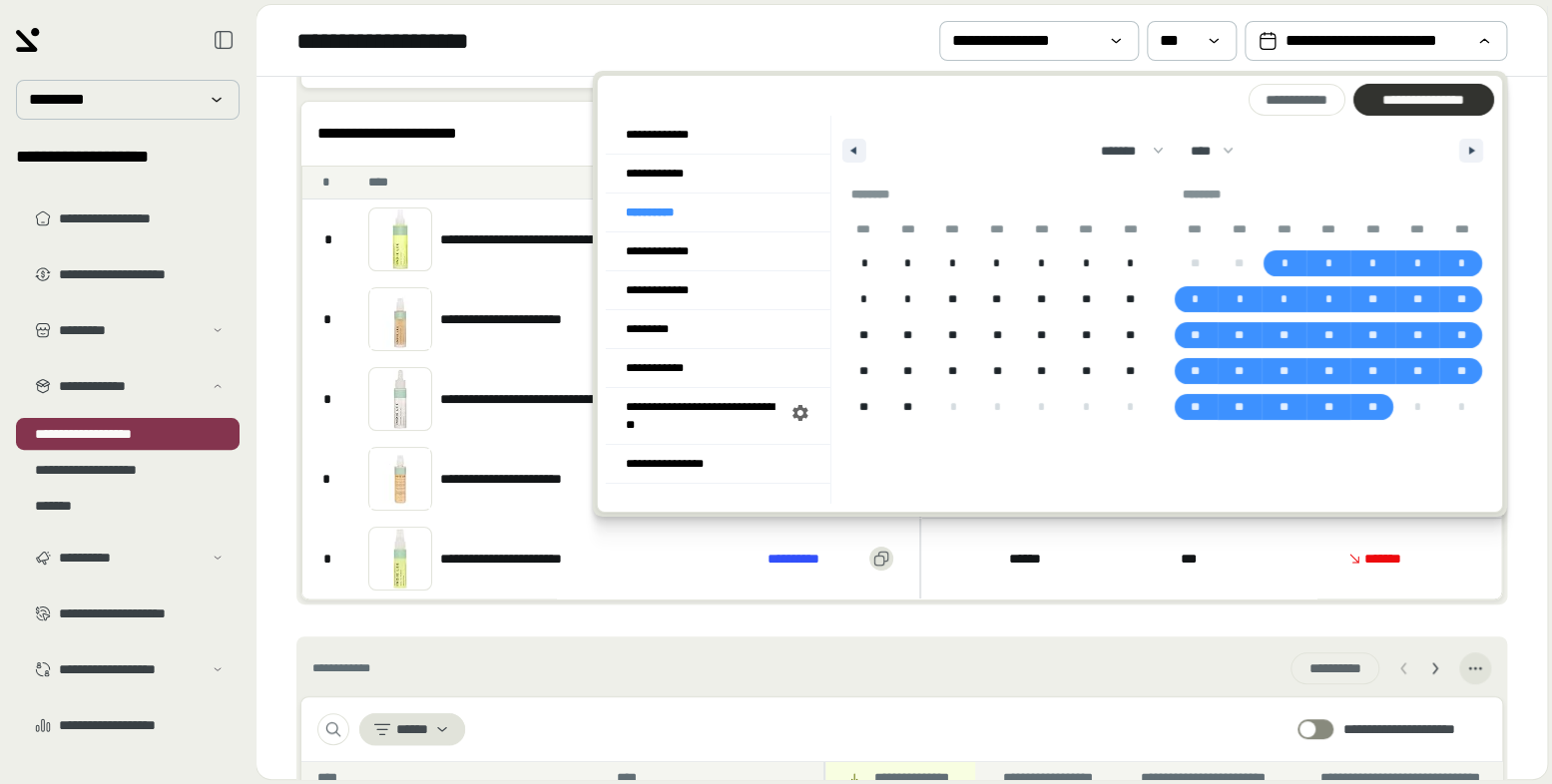 click at bounding box center [1422, 100] 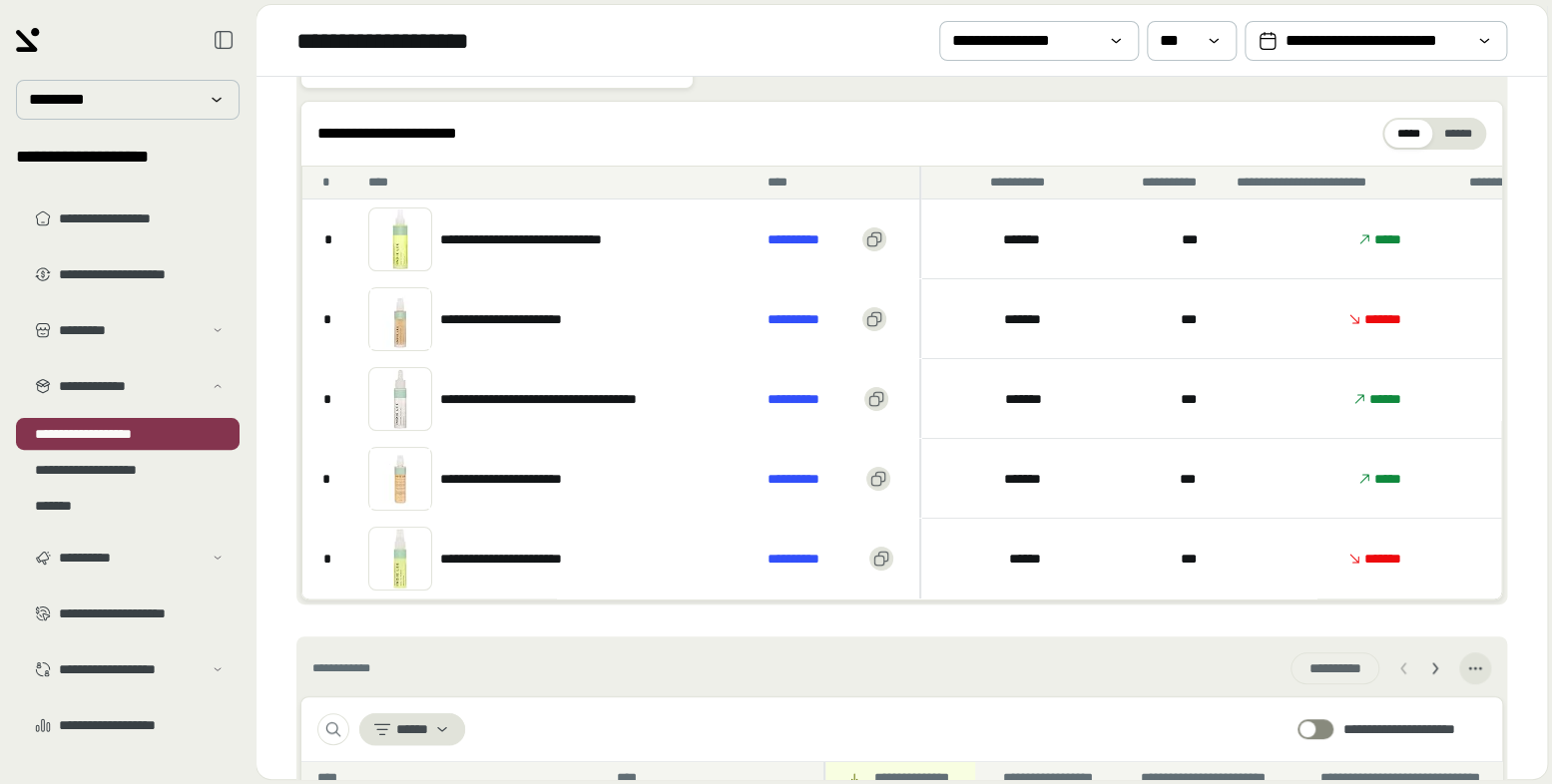 click on "***" at bounding box center (1146, 238) 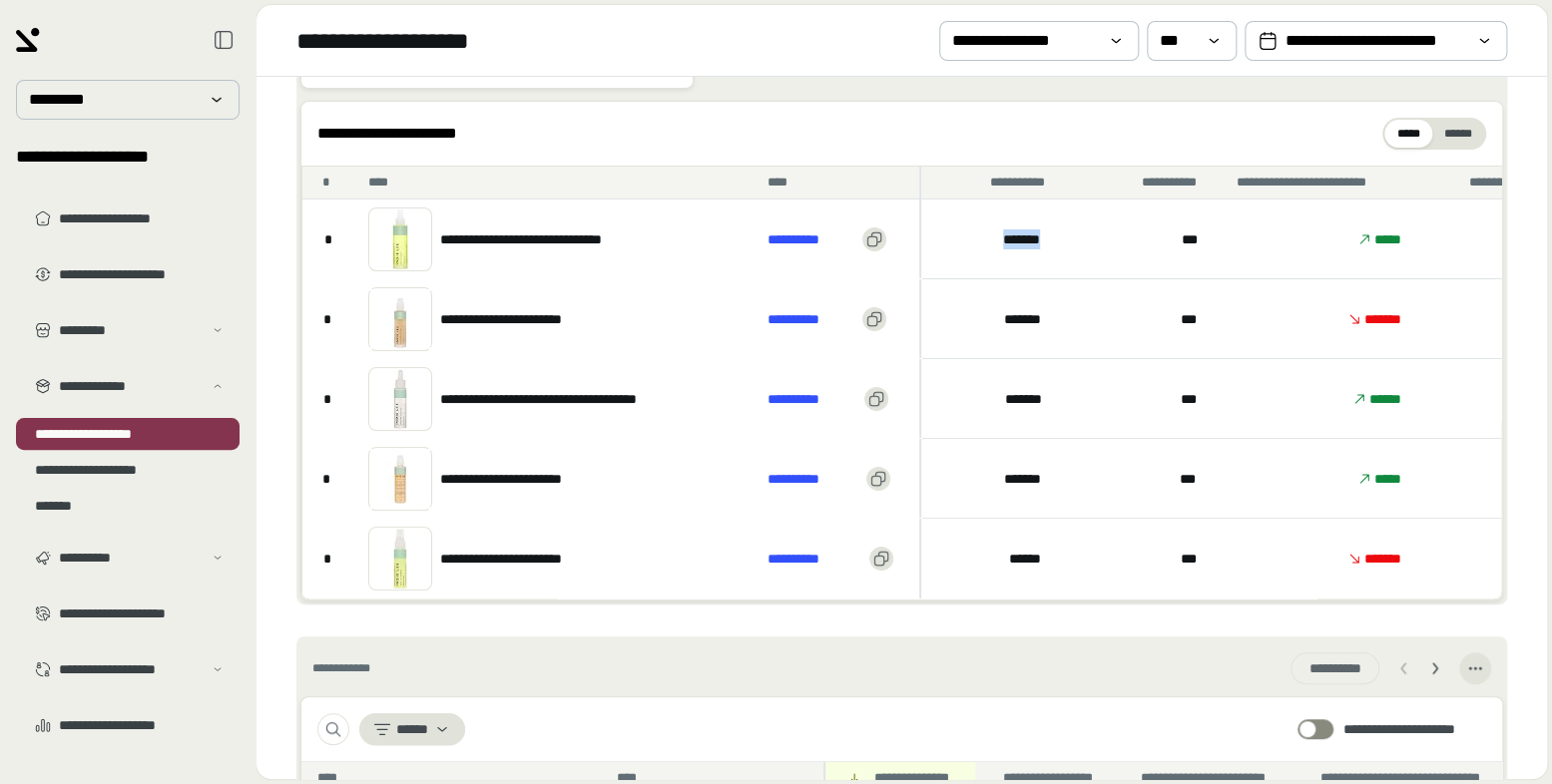 drag, startPoint x: 1066, startPoint y: 241, endPoint x: 996, endPoint y: 239, distance: 70.028566 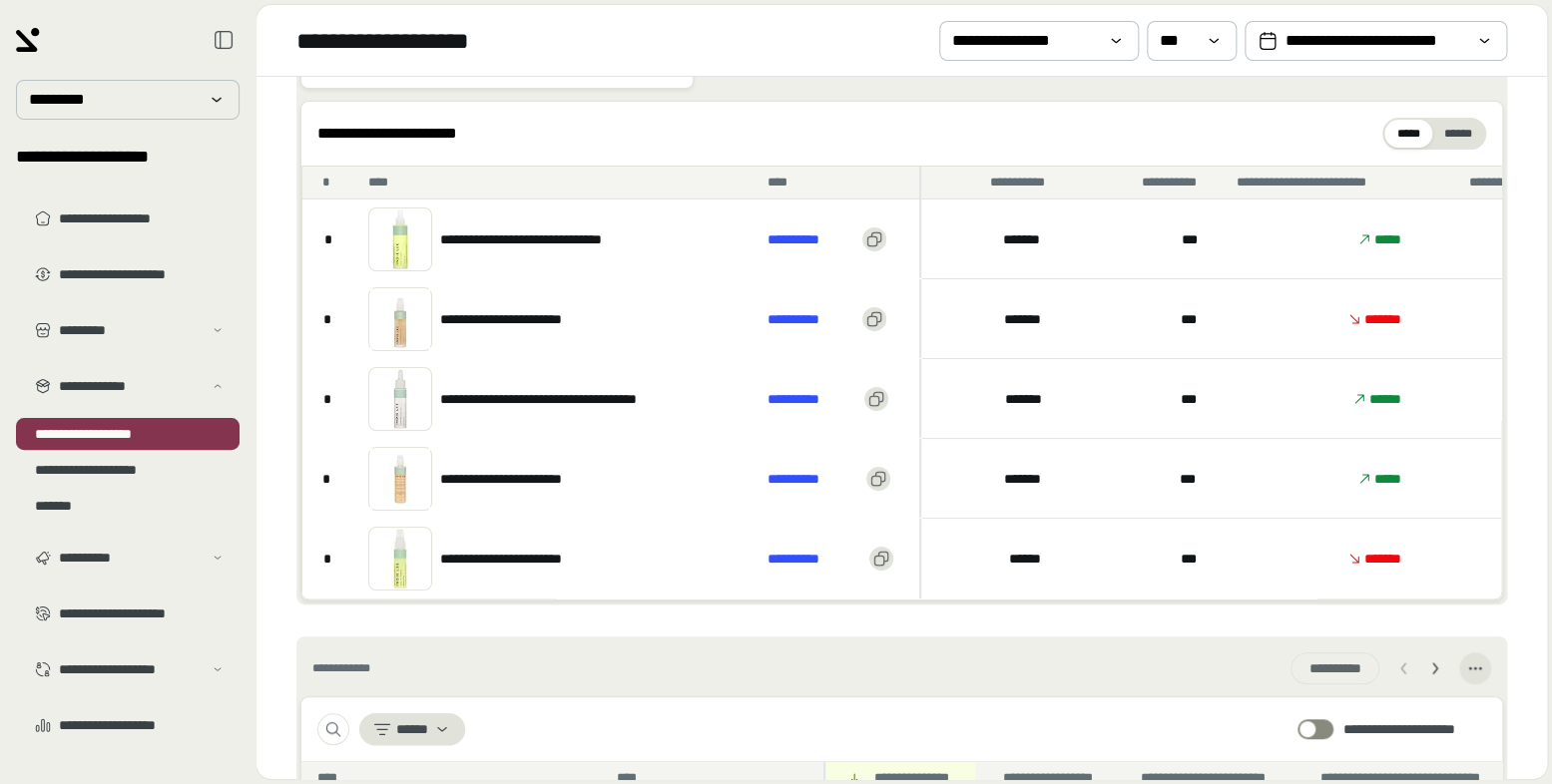 scroll, scrollTop: 227, scrollLeft: 0, axis: vertical 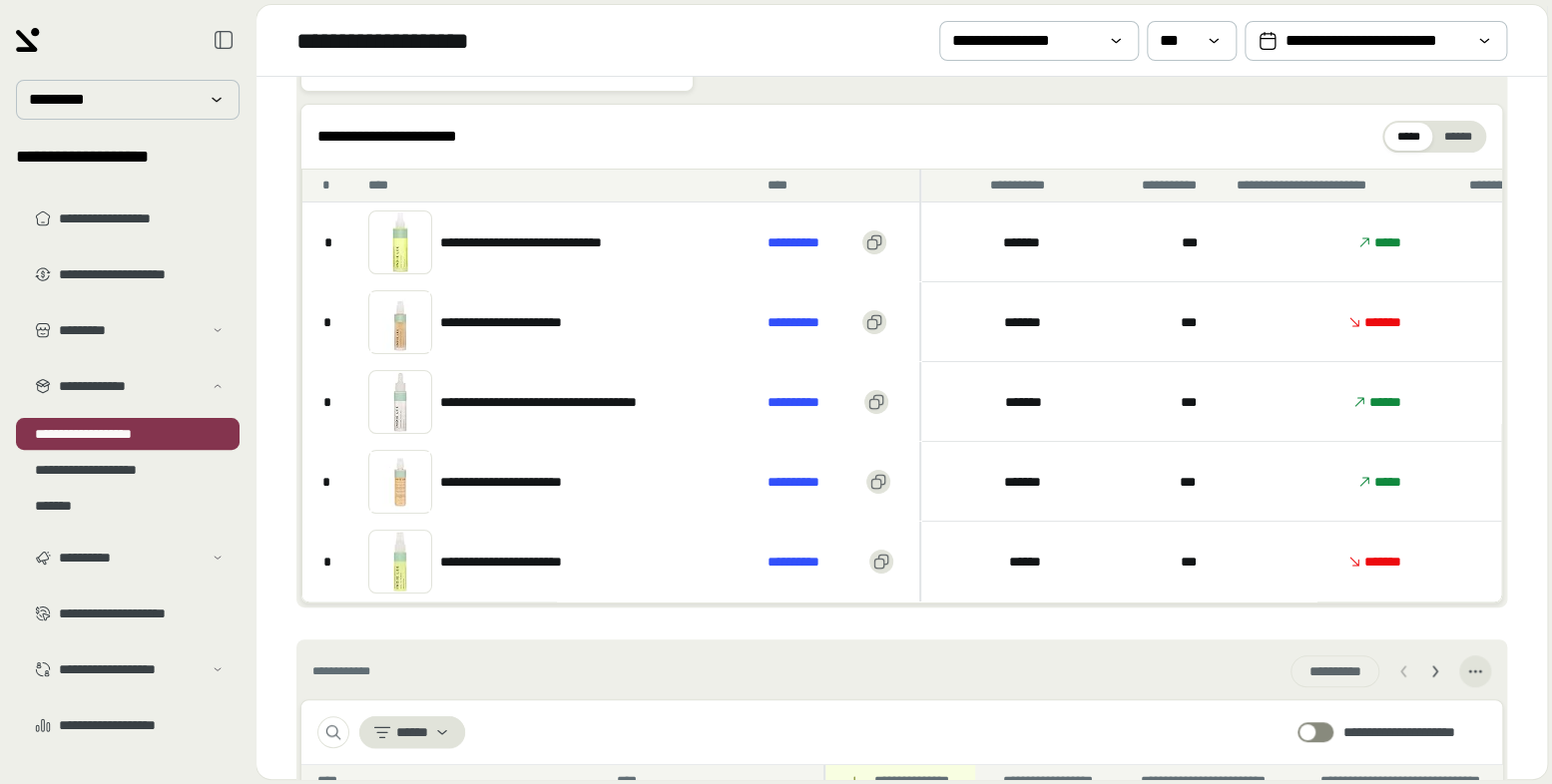 click on "**********" at bounding box center [520, 322] 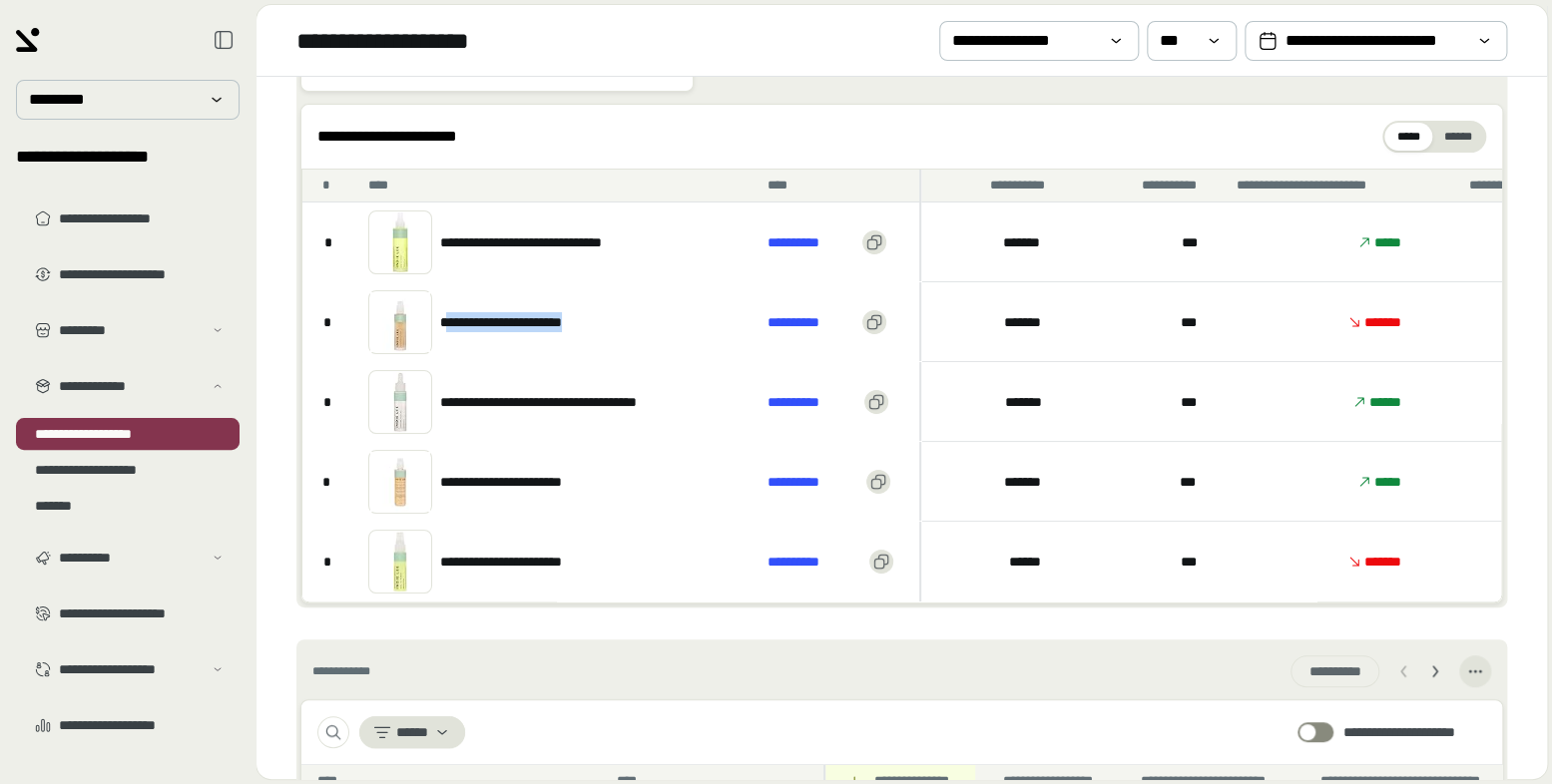 drag, startPoint x: 627, startPoint y: 322, endPoint x: 441, endPoint y: 319, distance: 186.02419 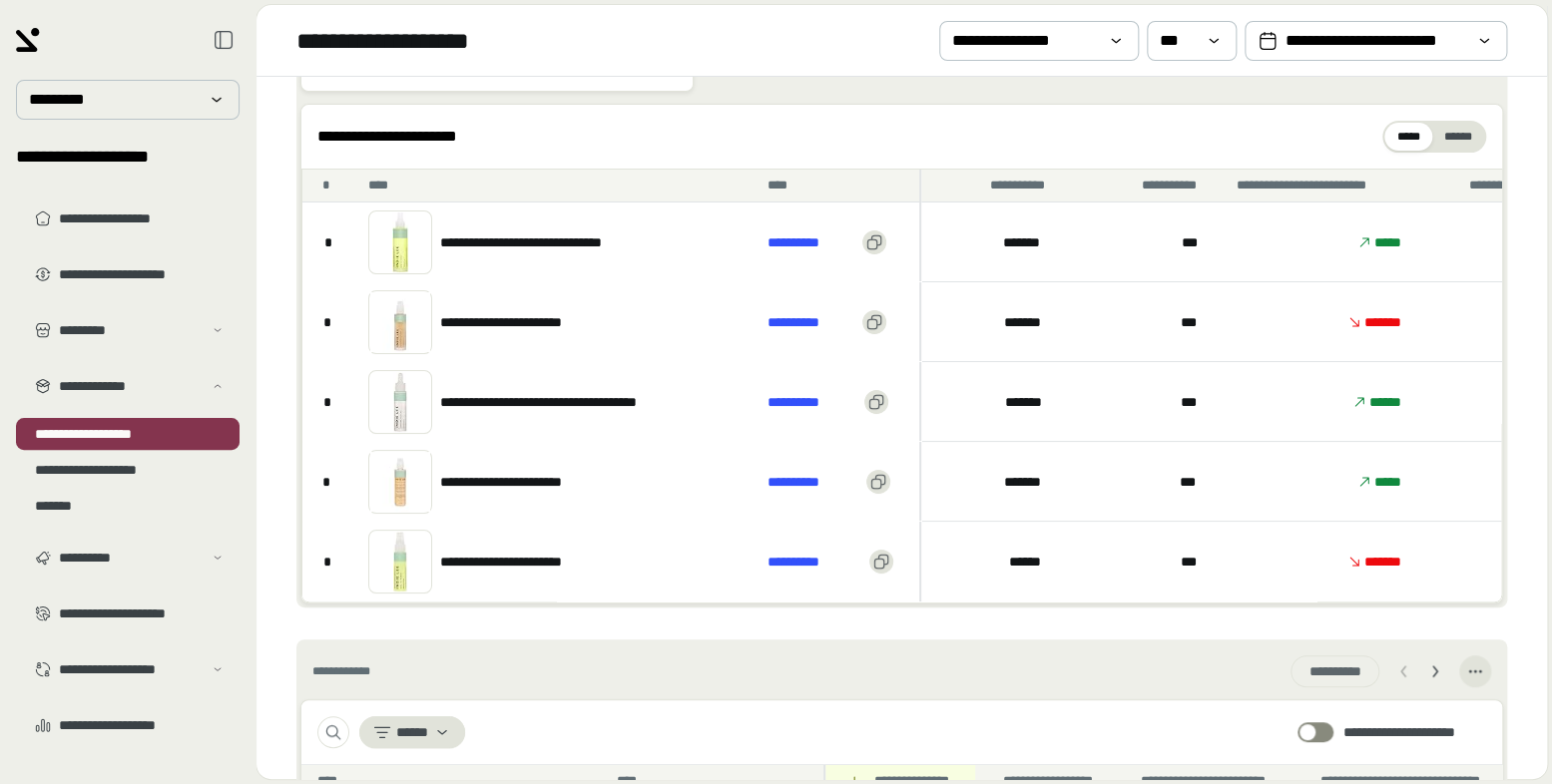 click on "**********" at bounding box center [552, 241] 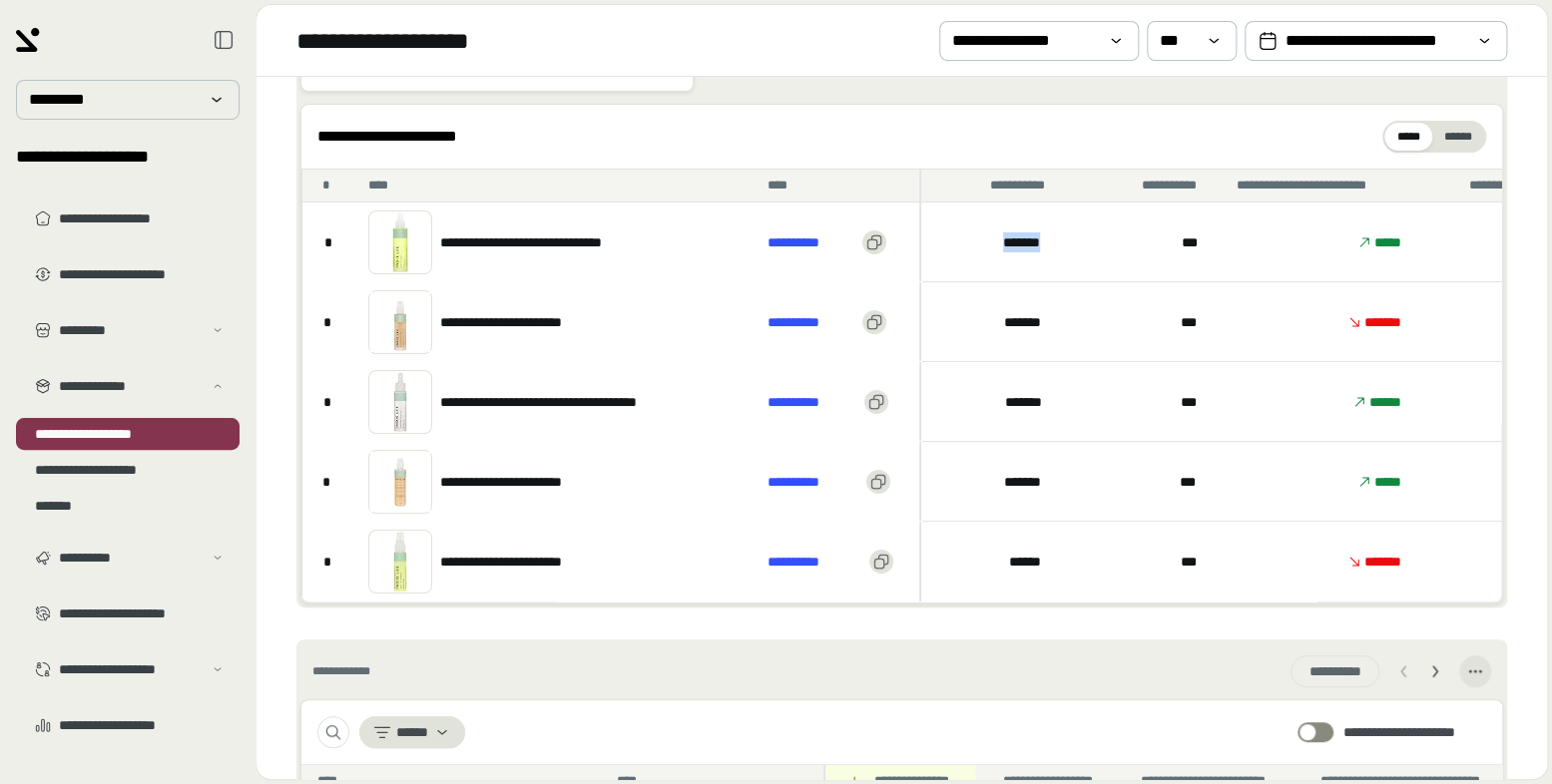 drag, startPoint x: 997, startPoint y: 246, endPoint x: 979, endPoint y: 242, distance: 18.439089 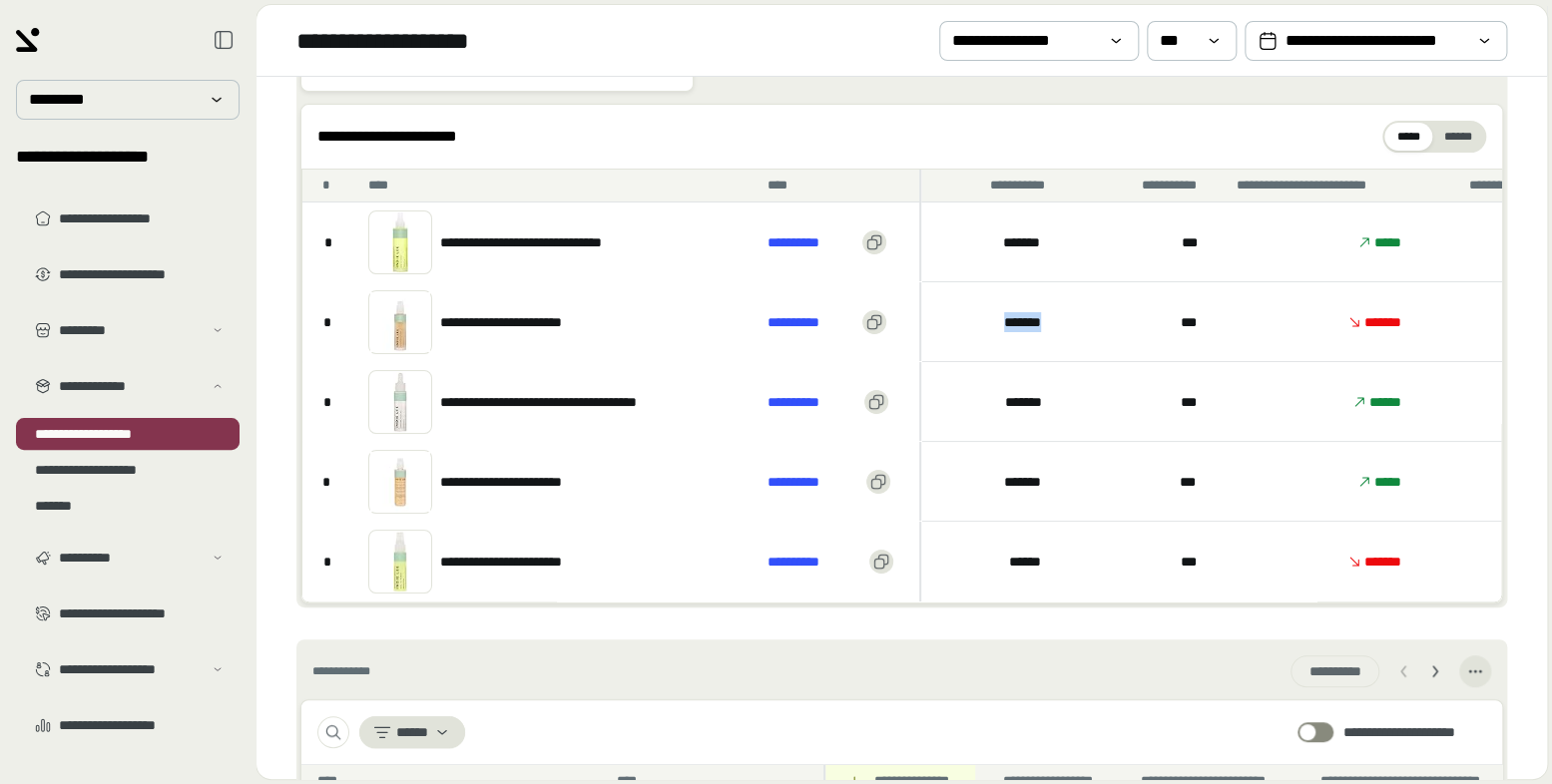 drag, startPoint x: 1045, startPoint y: 319, endPoint x: 1004, endPoint y: 313, distance: 41.4367 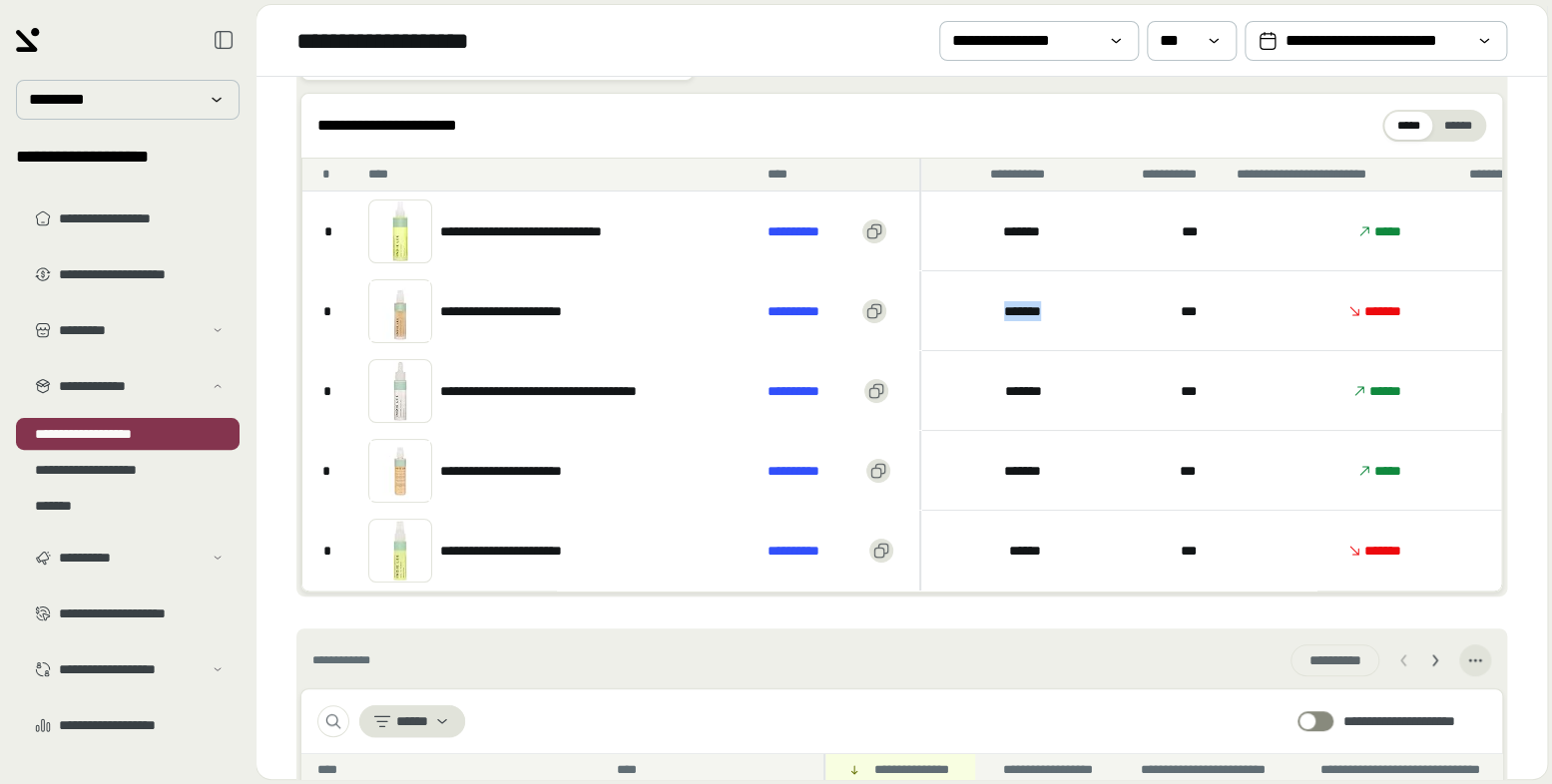 scroll, scrollTop: 252, scrollLeft: 0, axis: vertical 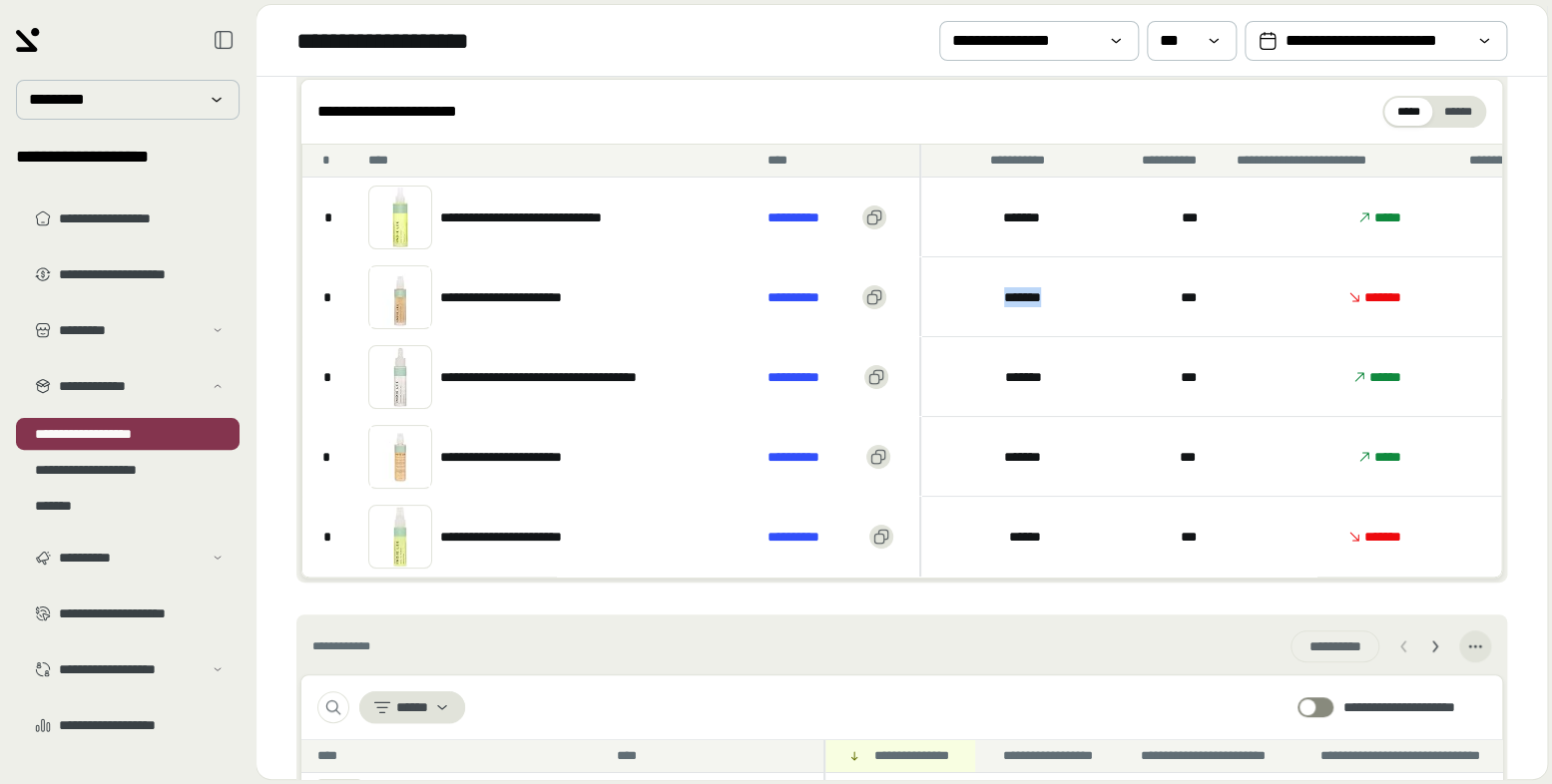click on "**********" at bounding box center (569, 377) 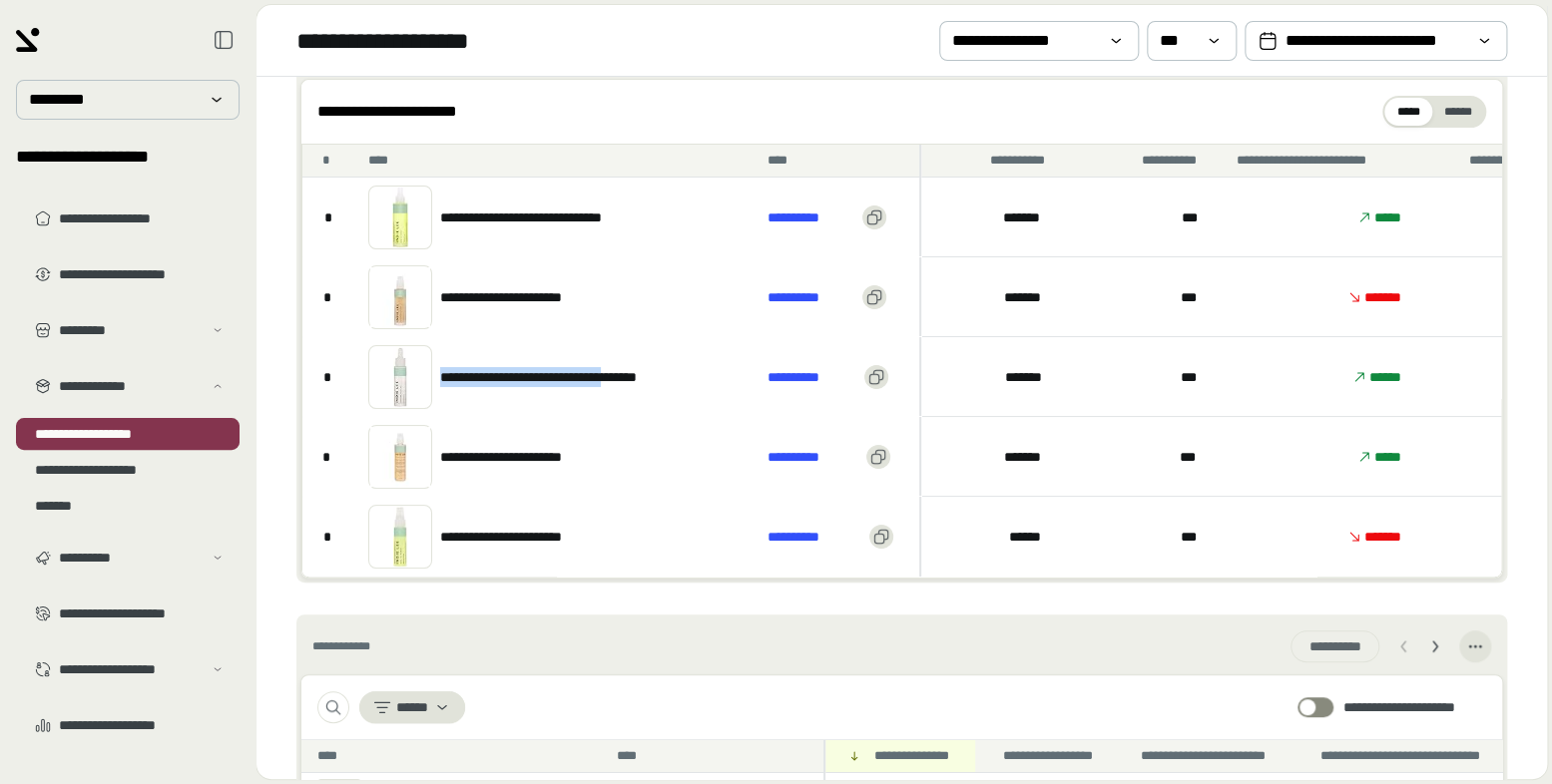 drag, startPoint x: 655, startPoint y: 378, endPoint x: 437, endPoint y: 377, distance: 218.00229 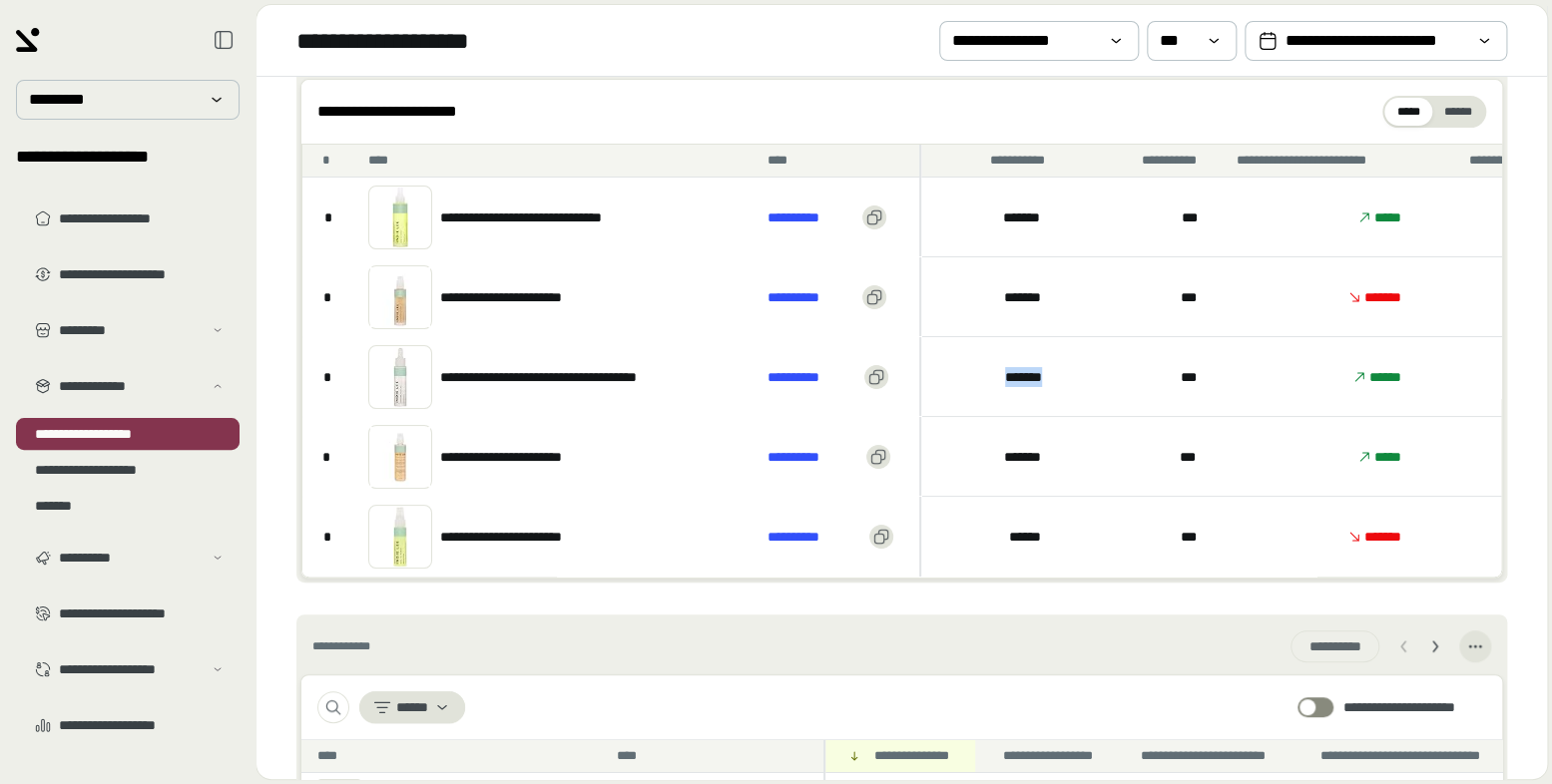click on "[FIRST] [LAST] [PHONE]" at bounding box center [1244, 376] 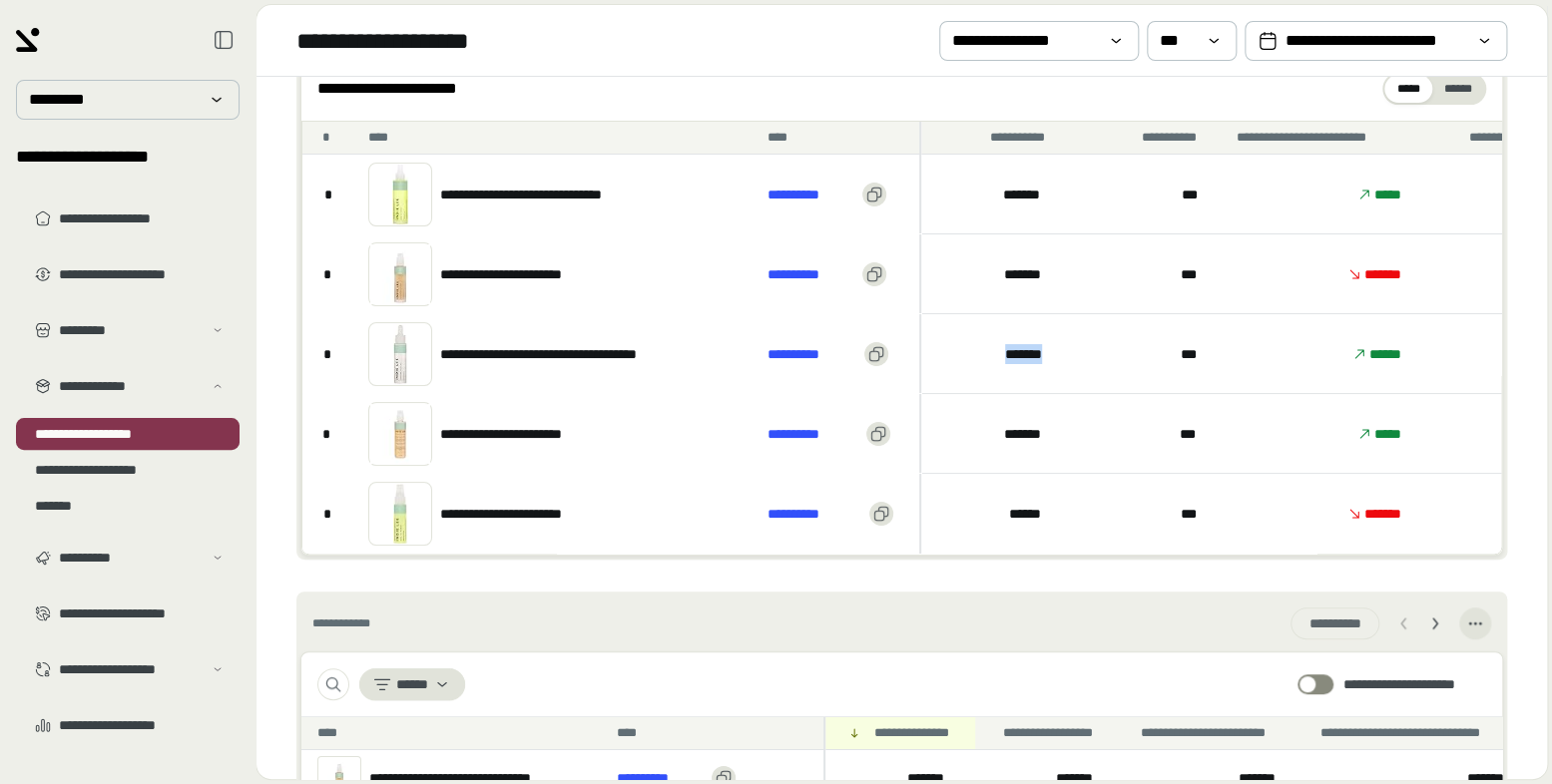 scroll, scrollTop: 289, scrollLeft: 0, axis: vertical 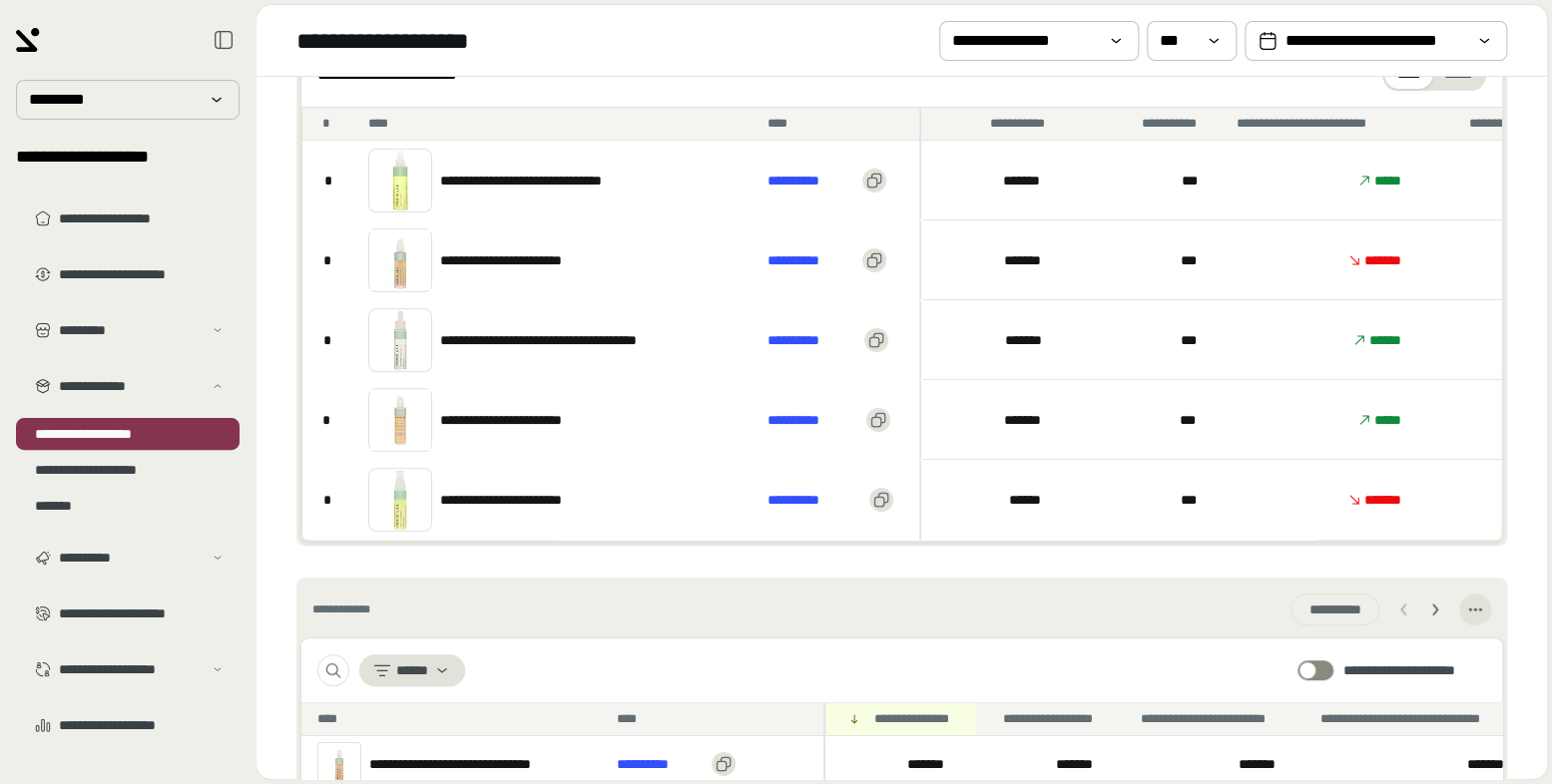 click on "**********" at bounding box center [552, 419] 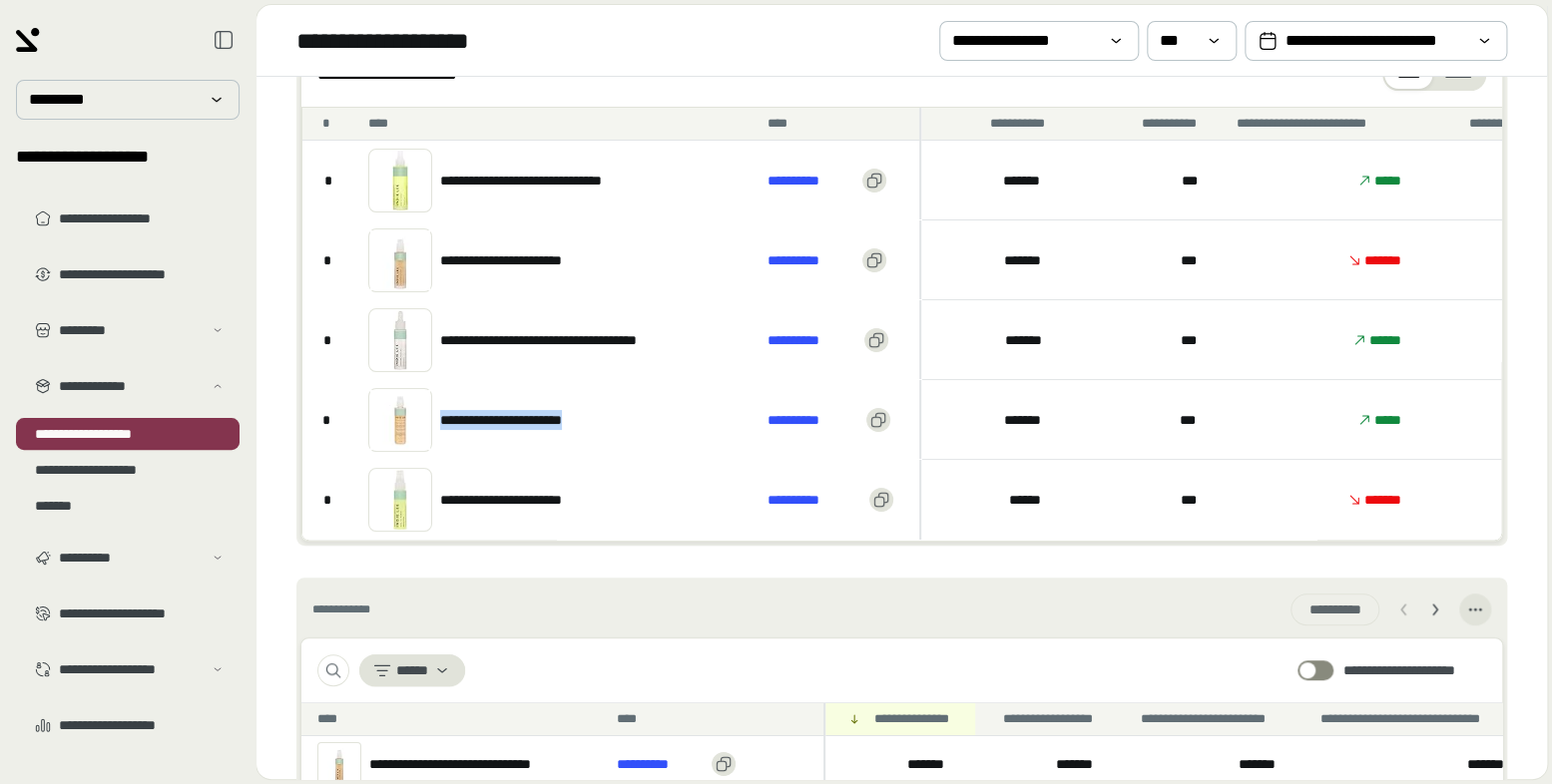 drag, startPoint x: 545, startPoint y: 421, endPoint x: 427, endPoint y: 418, distance: 118.03813 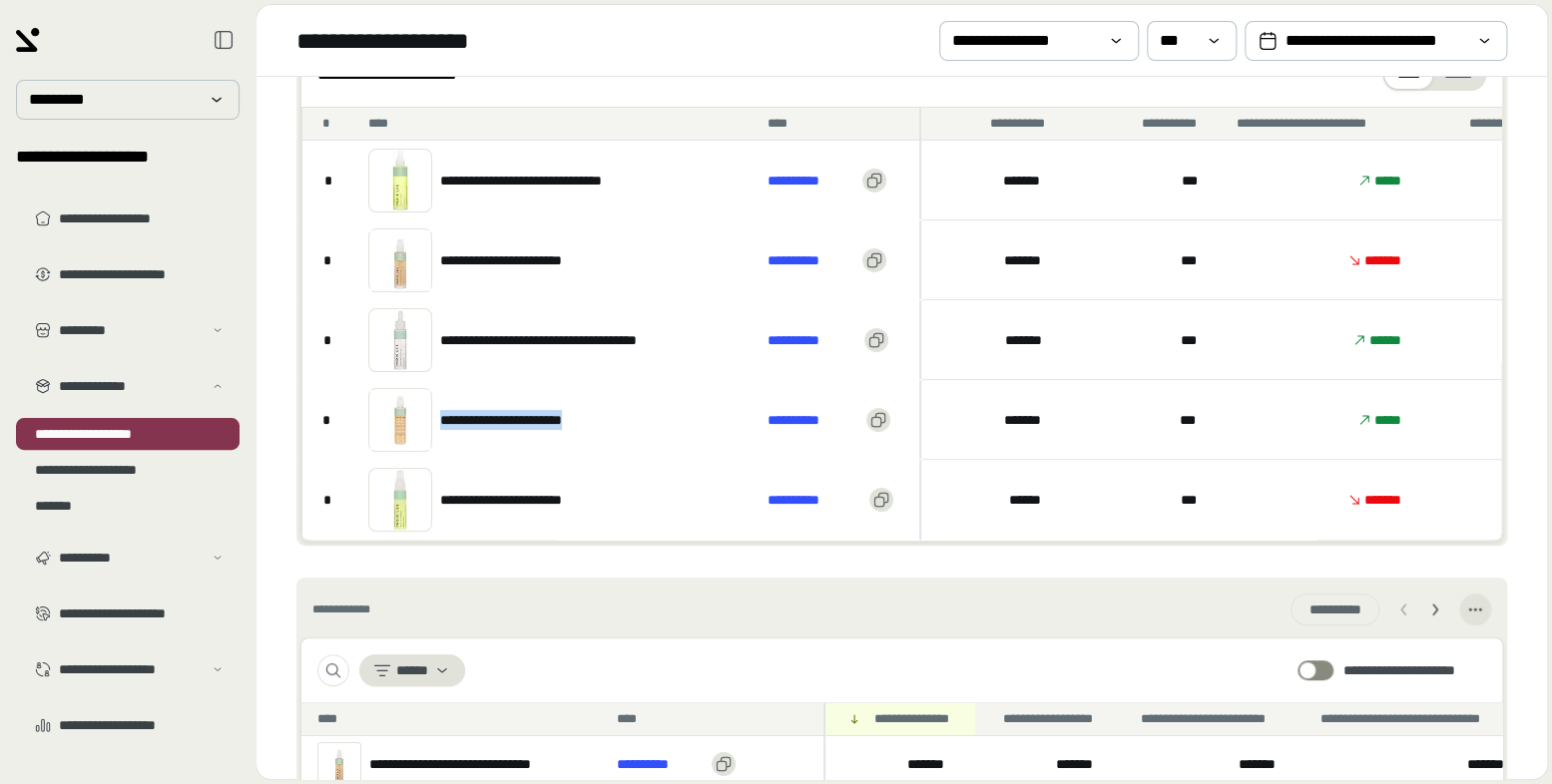 copy on "**********" 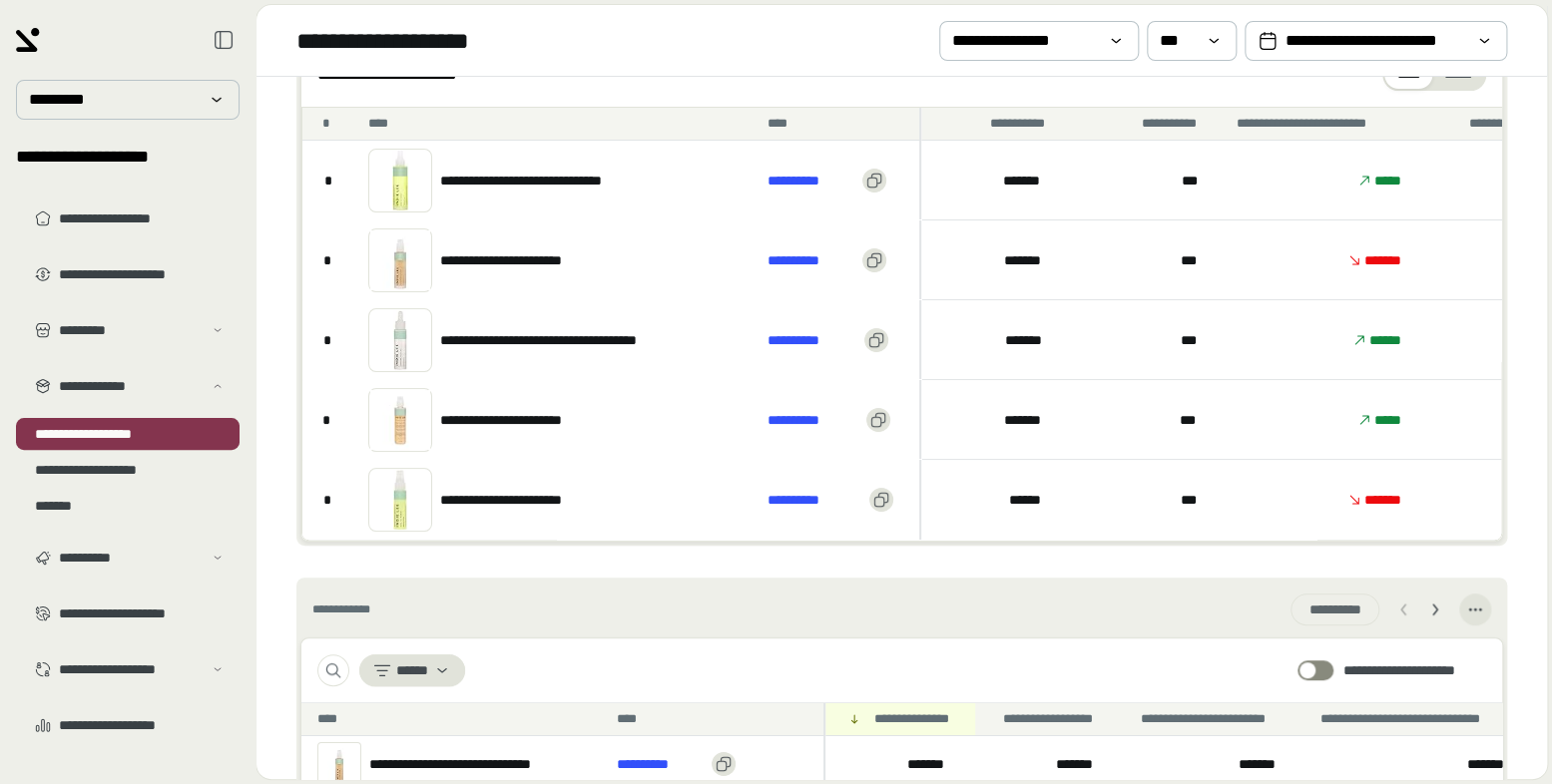 click on "[FIRST]" at bounding box center [1029, 420] 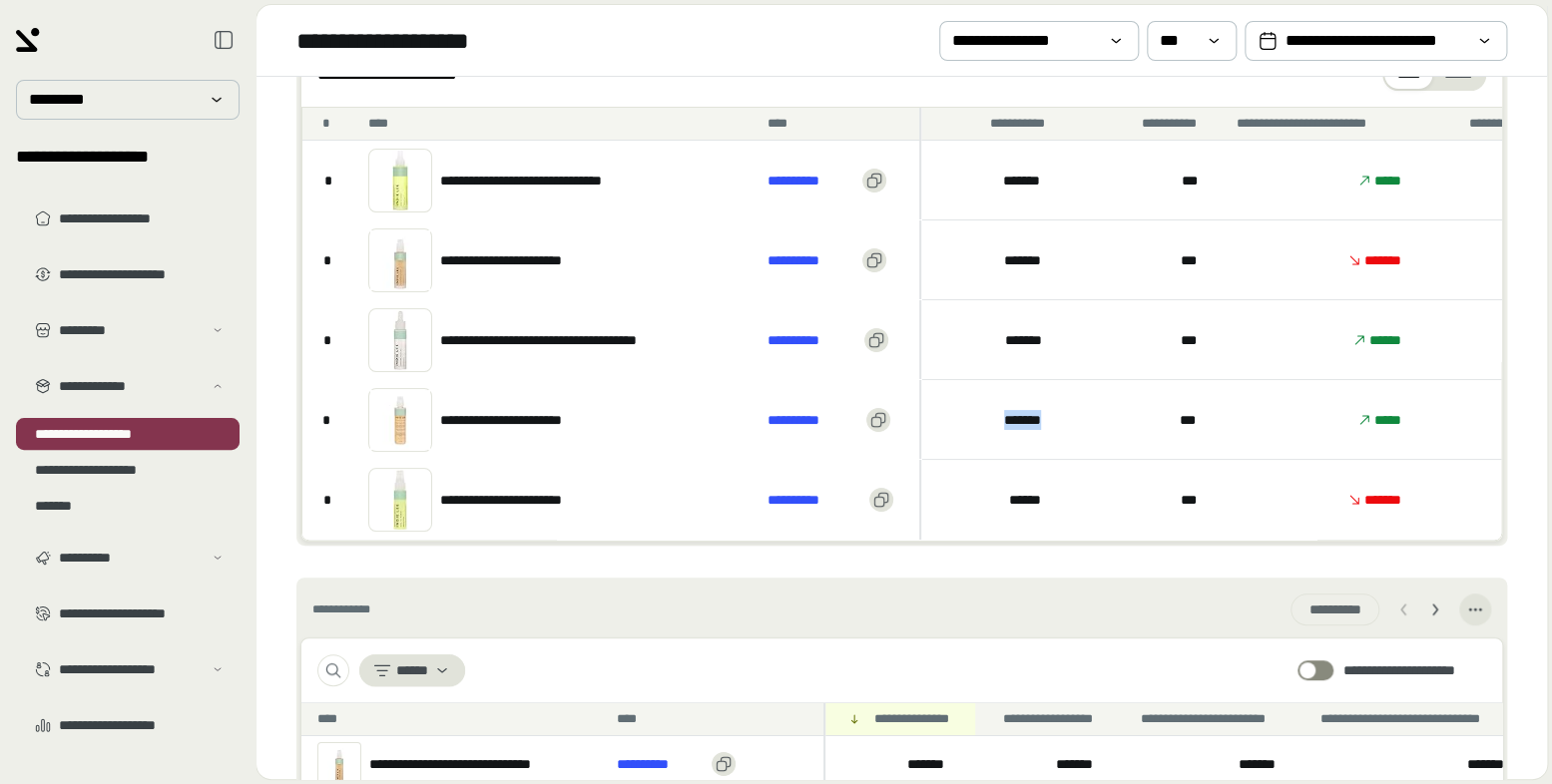 drag, startPoint x: 1067, startPoint y: 414, endPoint x: 988, endPoint y: 414, distance: 79 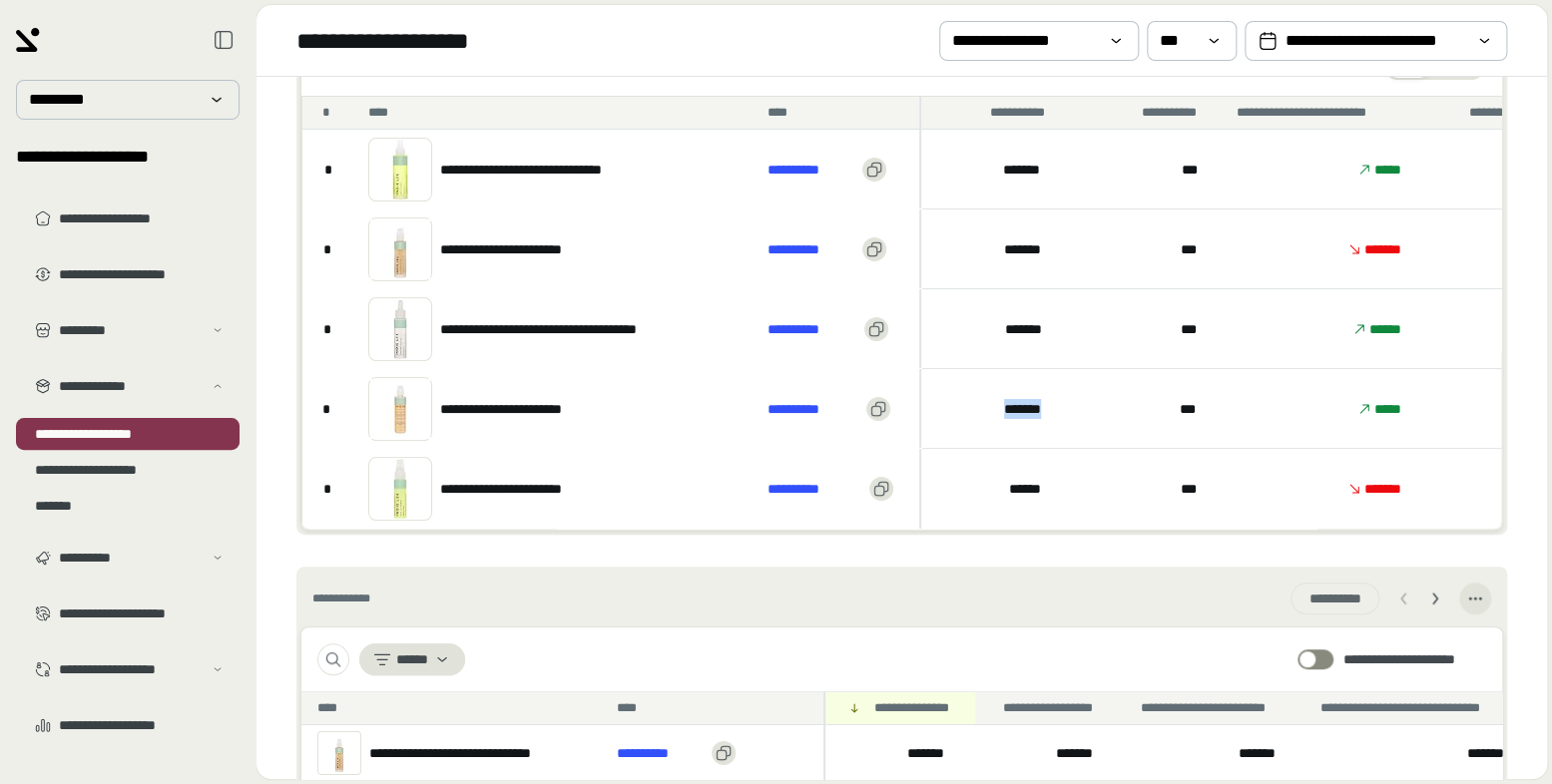 scroll, scrollTop: 301, scrollLeft: 0, axis: vertical 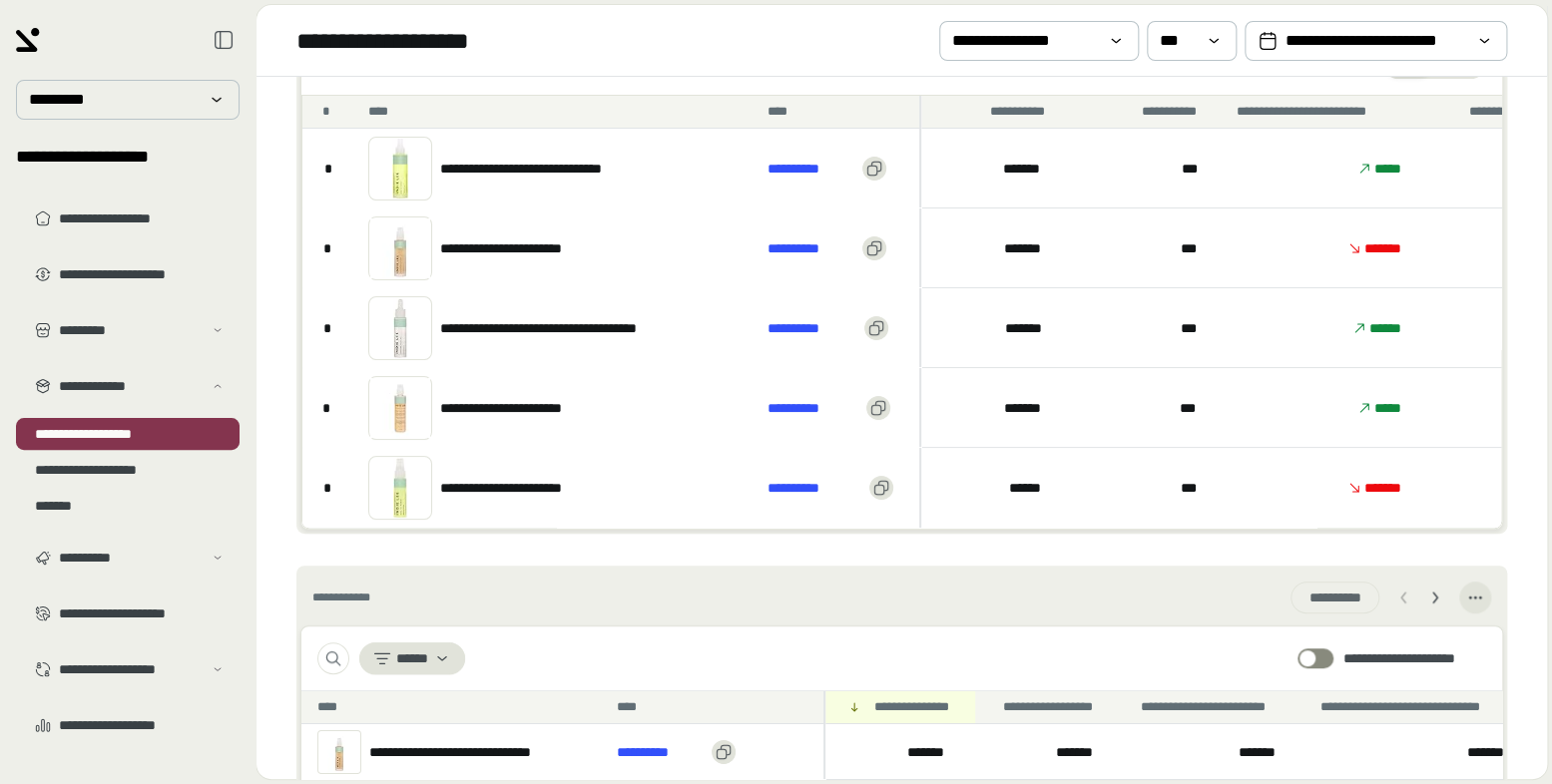 click on "**********" at bounding box center [552, 488] 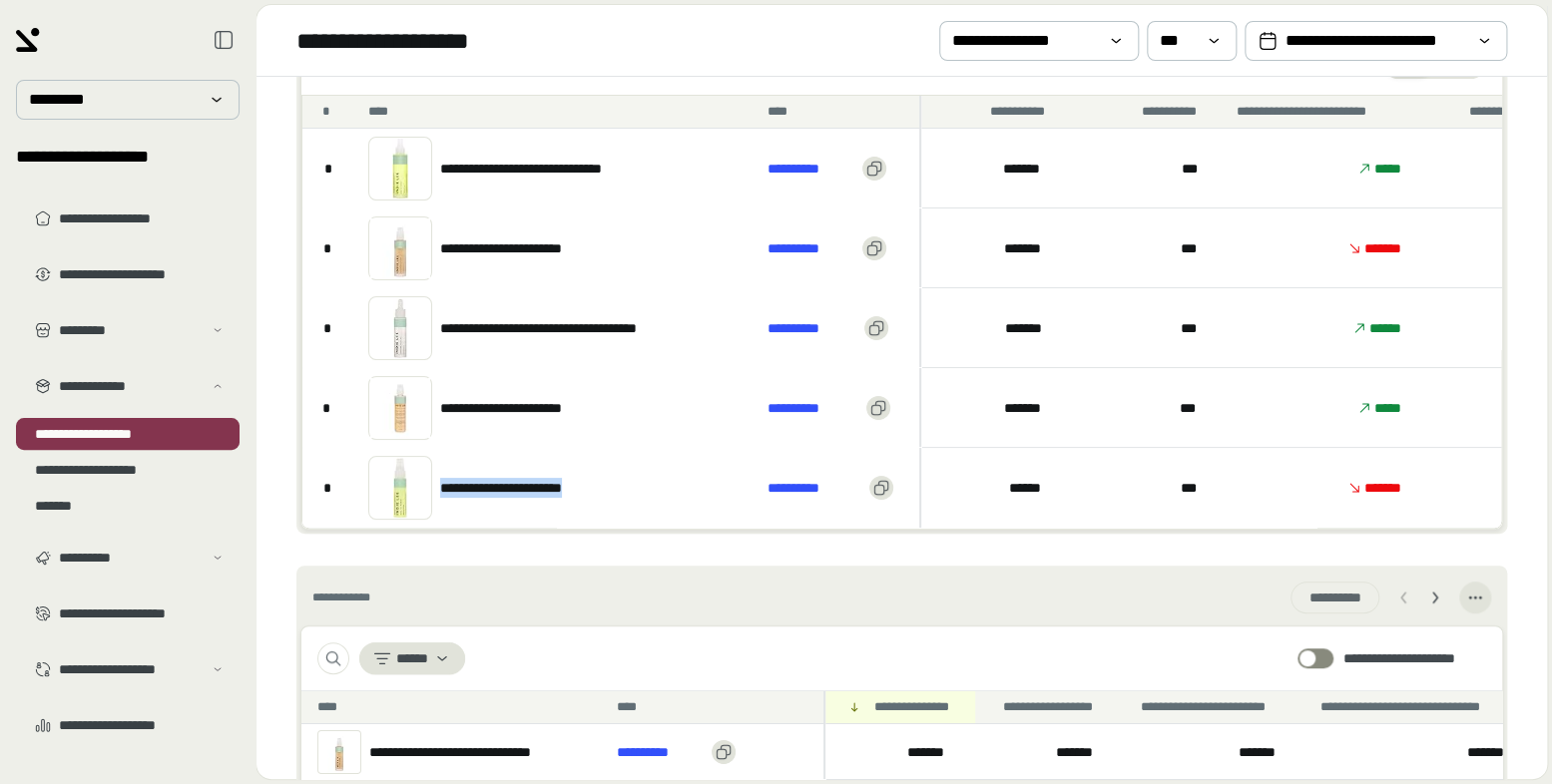 drag, startPoint x: 634, startPoint y: 490, endPoint x: 467, endPoint y: 277, distance: 270.66215 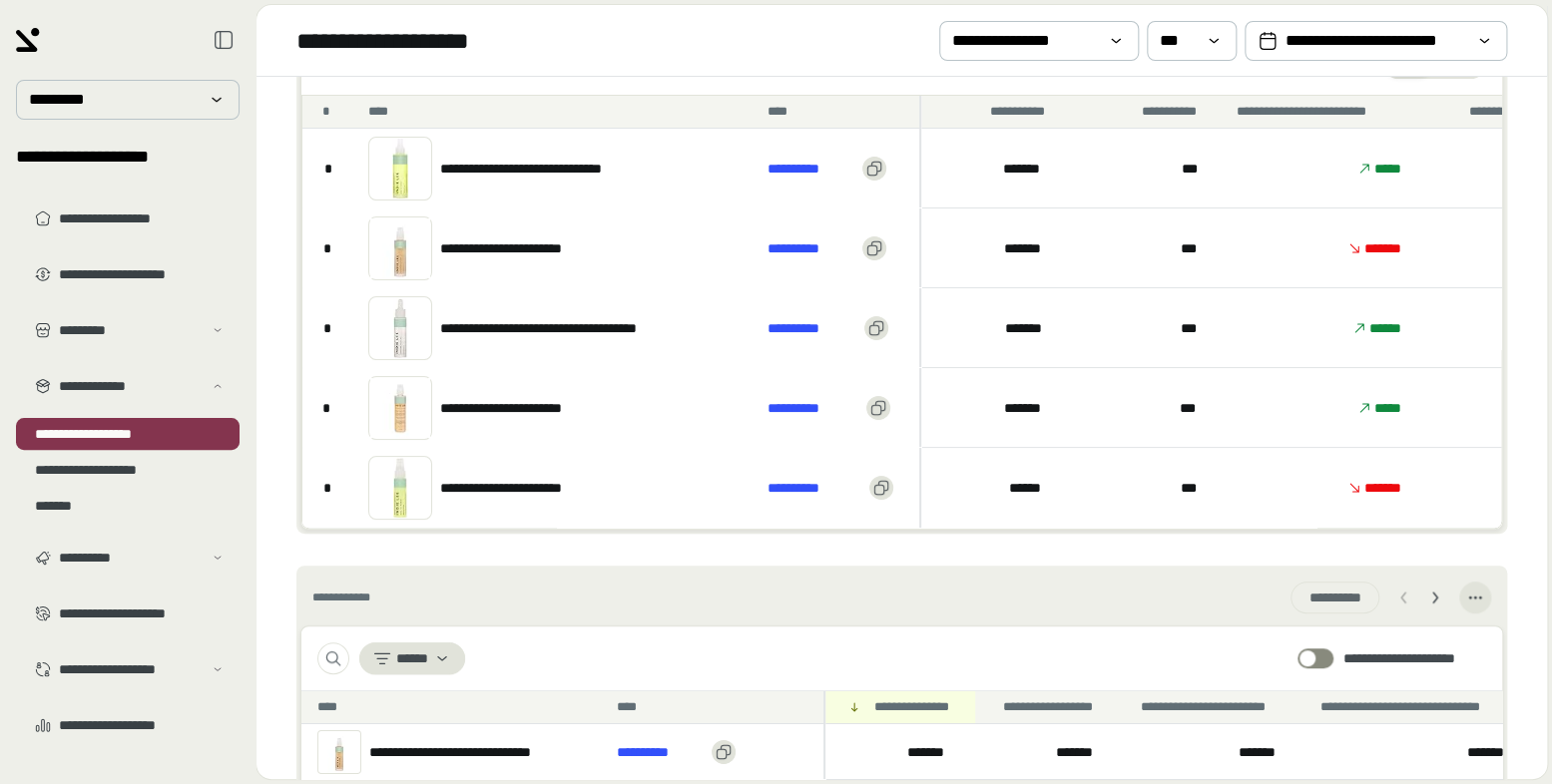 click on "***" at bounding box center (1146, 488) 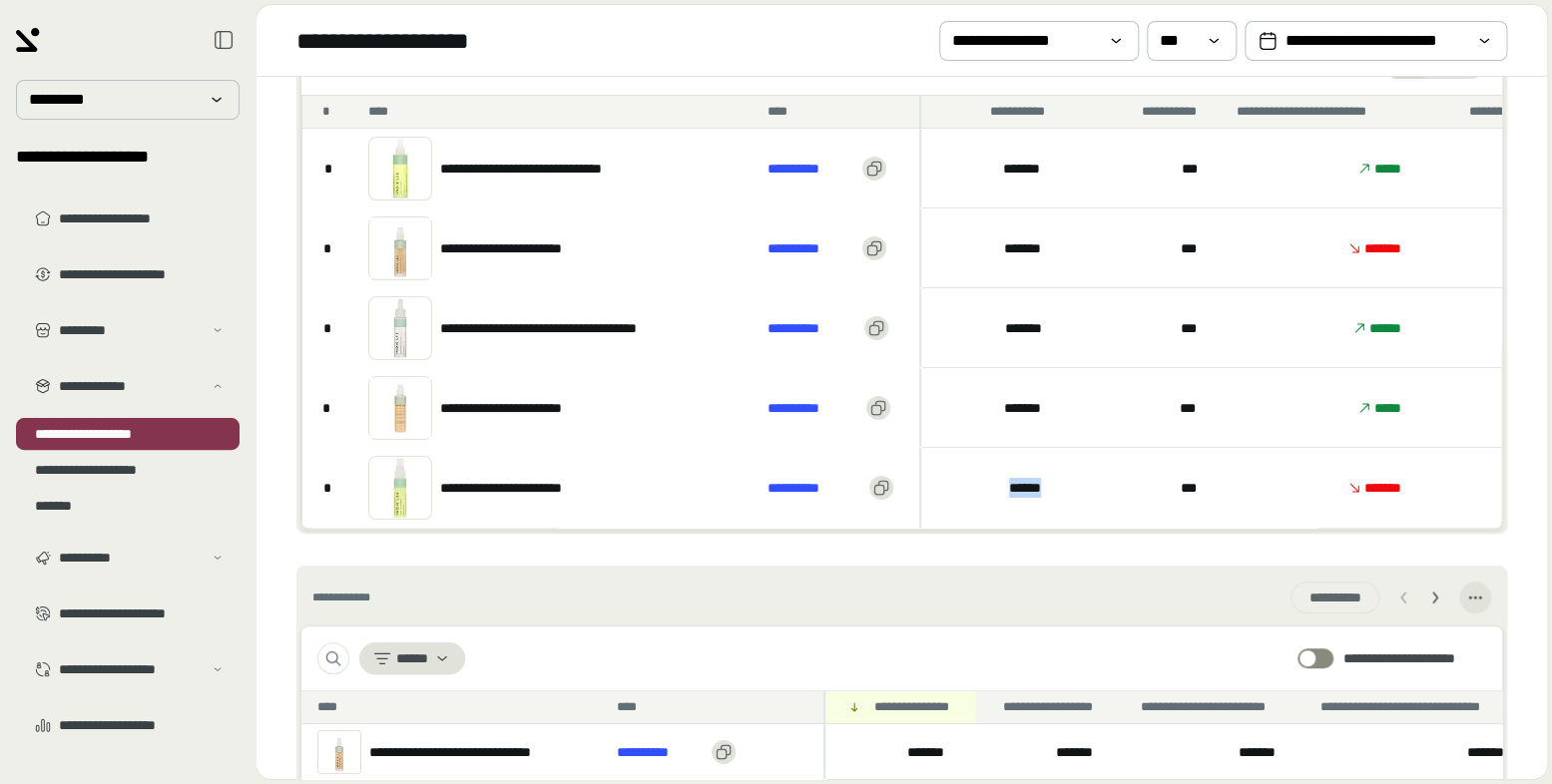 drag, startPoint x: 1071, startPoint y: 490, endPoint x: 996, endPoint y: 491, distance: 75.00667 